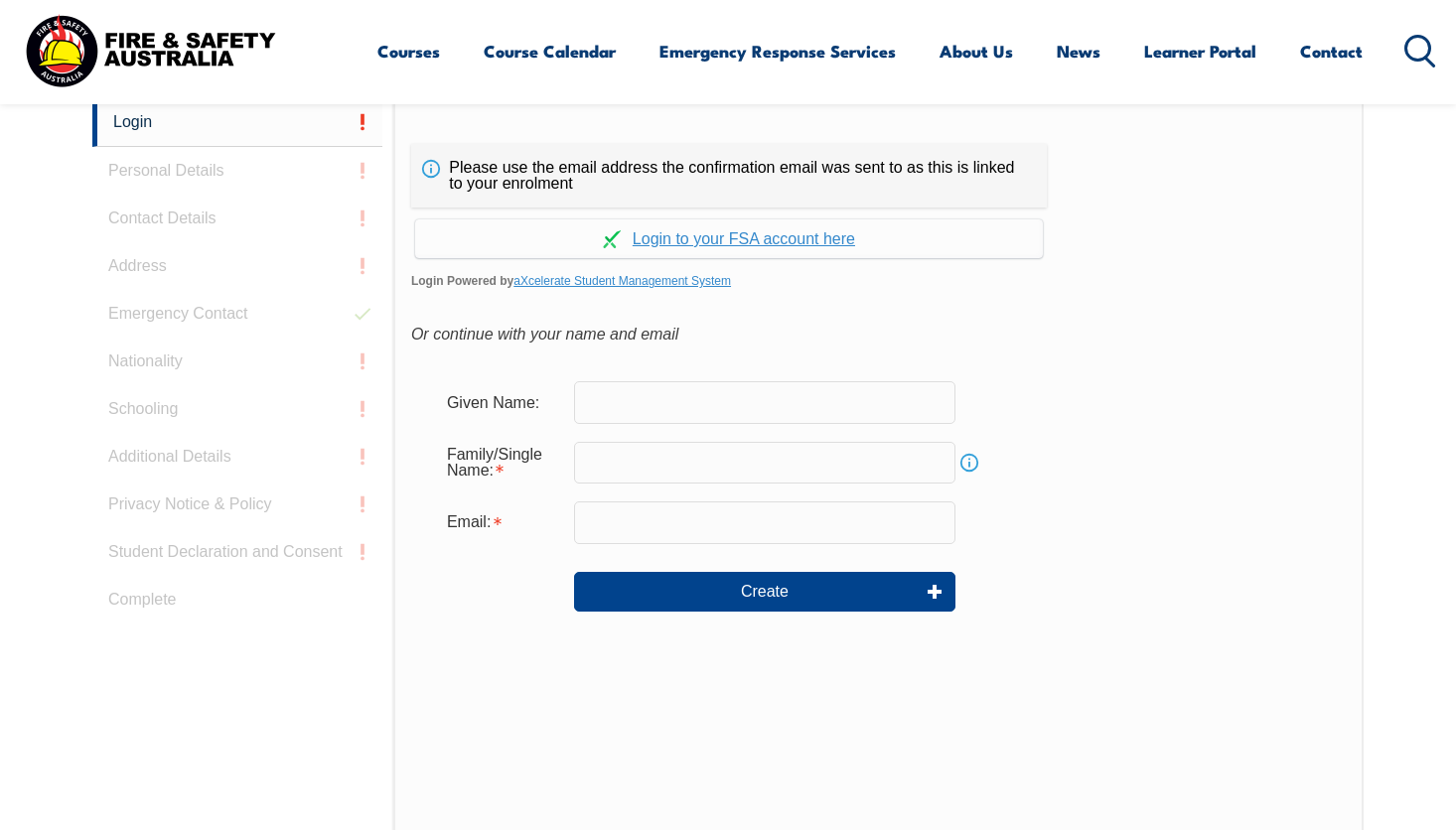 scroll, scrollTop: 0, scrollLeft: 0, axis: both 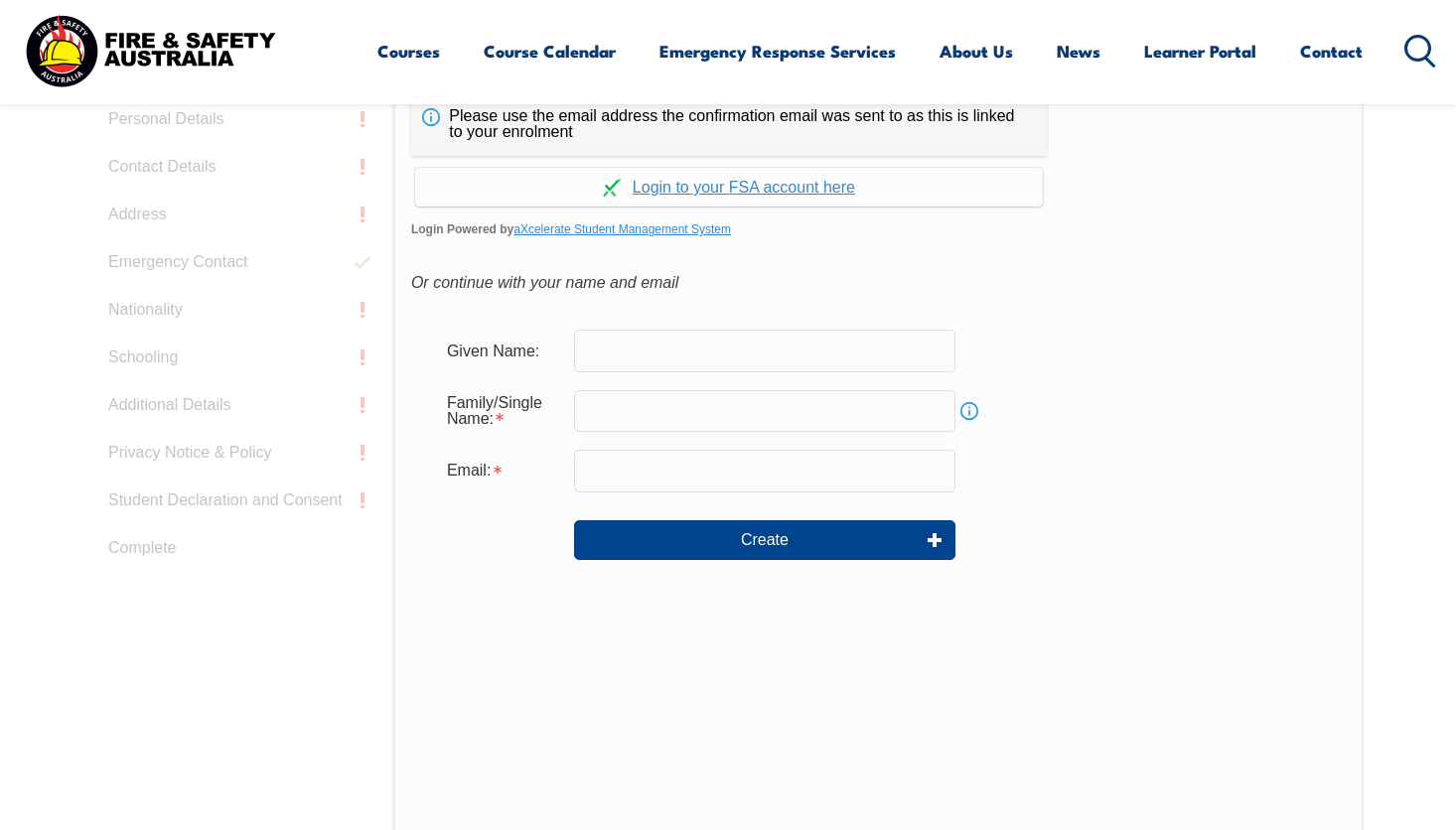 click at bounding box center [765, 350] 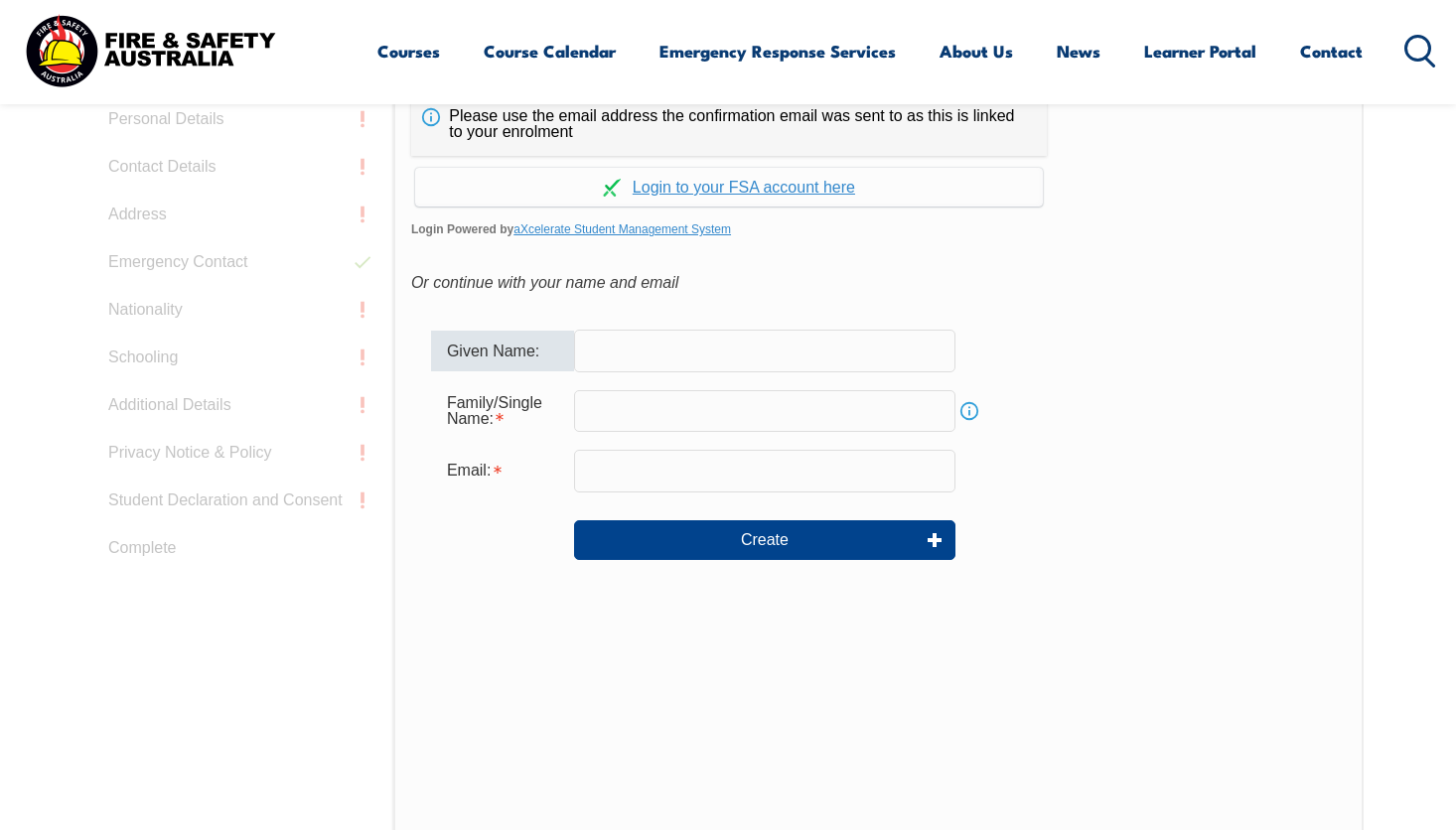 type on "jasmine" 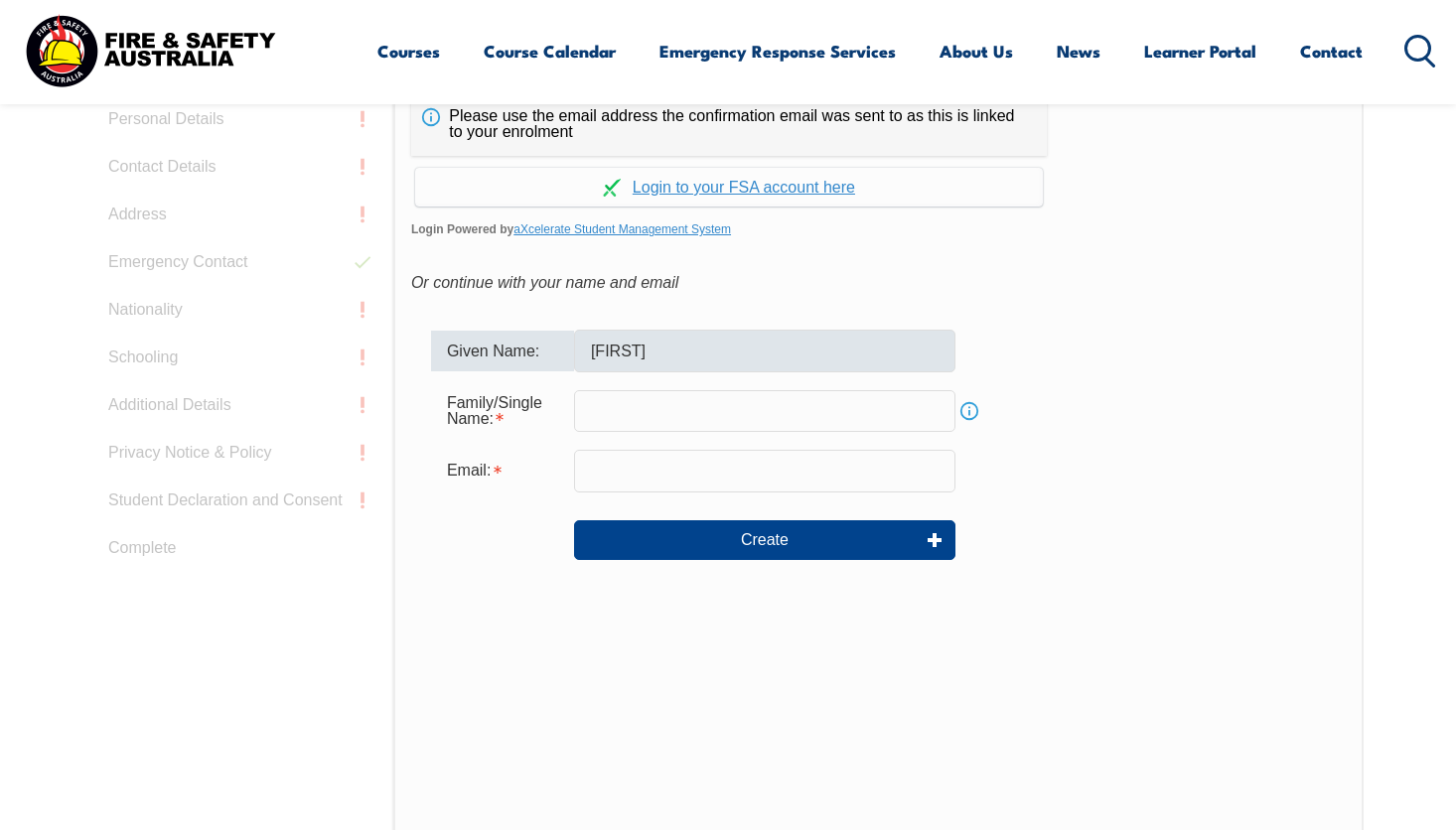 type on "howatson" 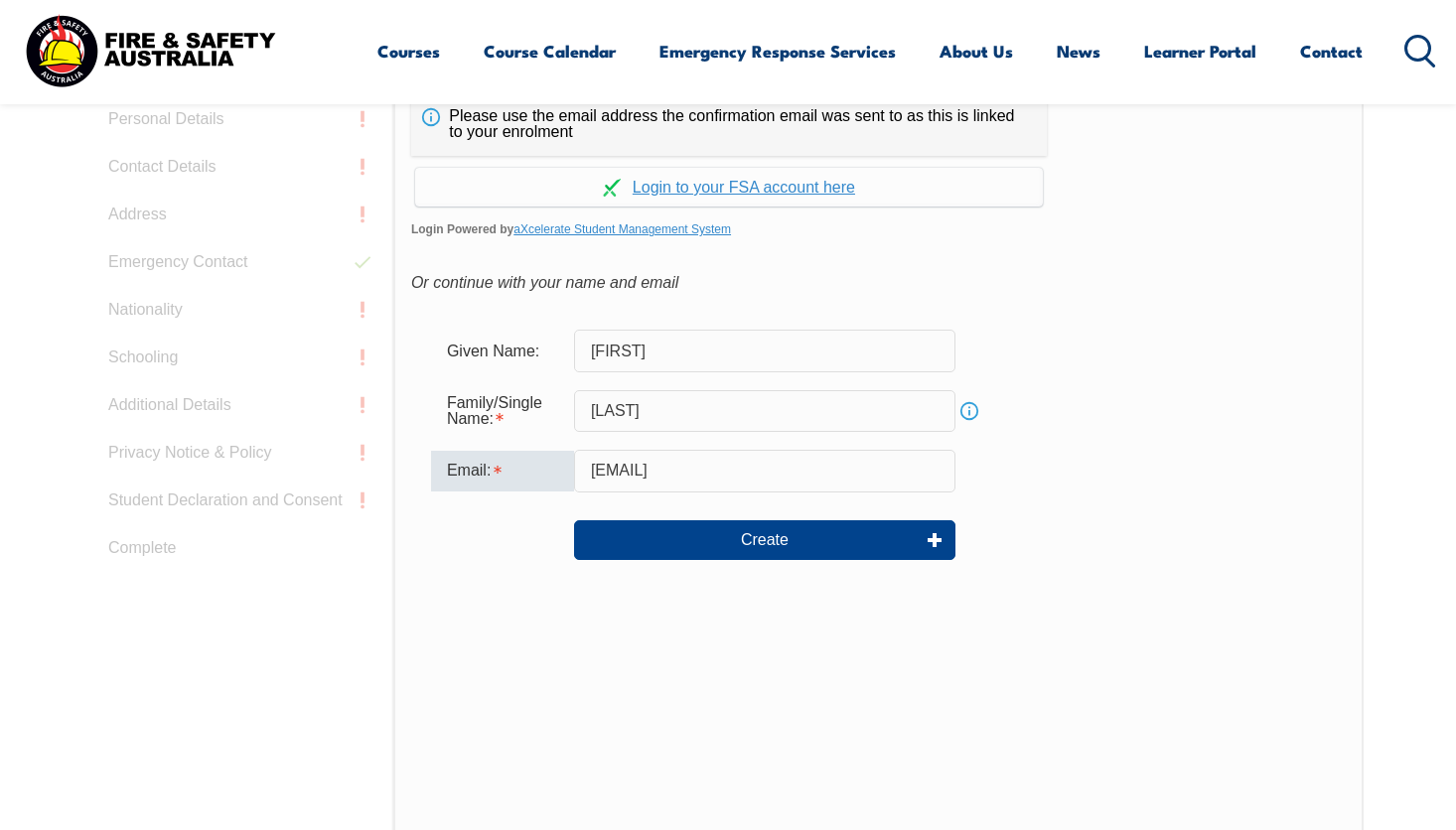 click on "jasminehowatson@hotmail.co.nz" at bounding box center (765, 471) 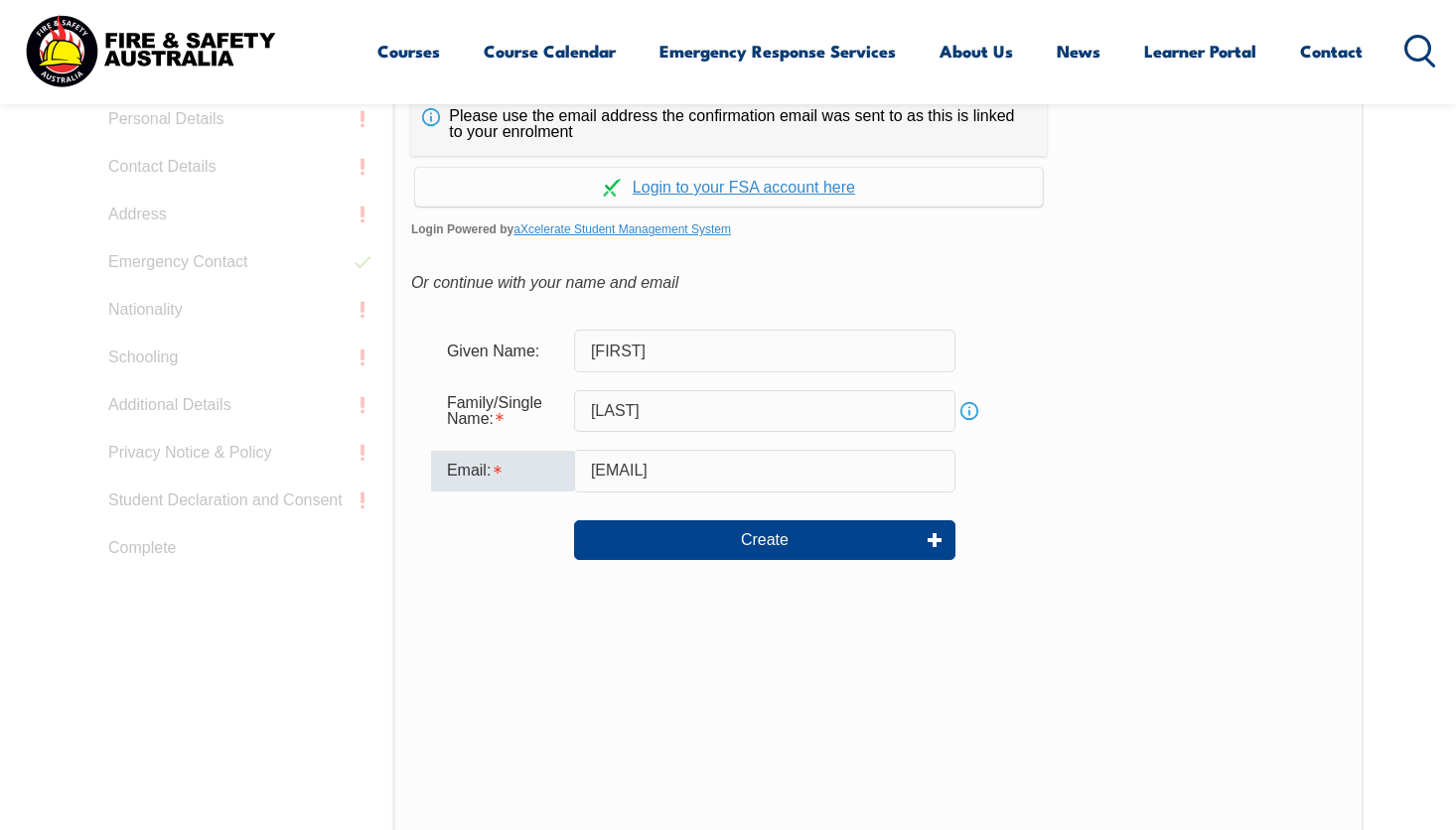 click on "jasminehowatson@hotmail.co.nz" at bounding box center [765, 471] 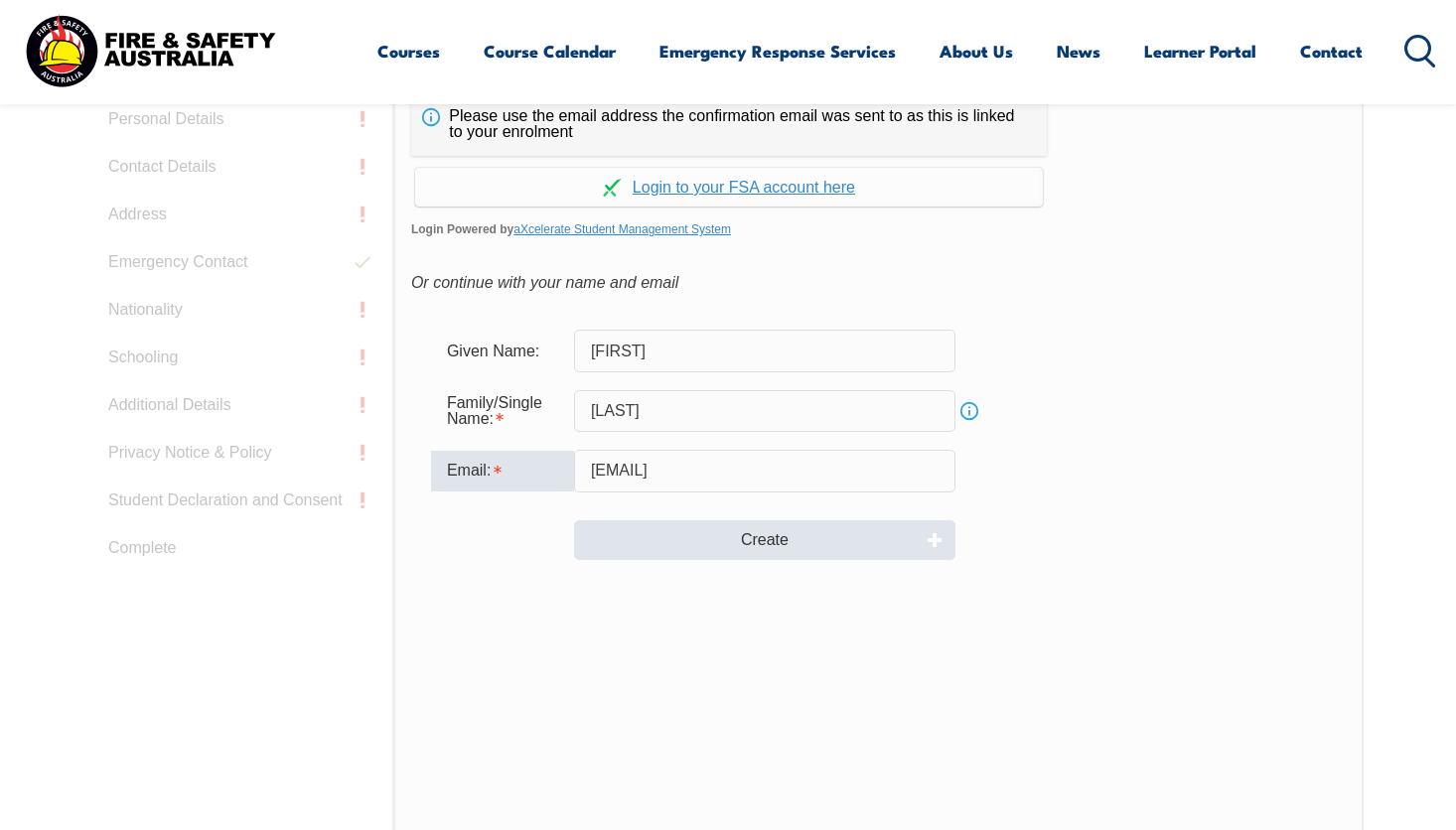 type on "Jasmine.Howatson@coralhomes.com.au" 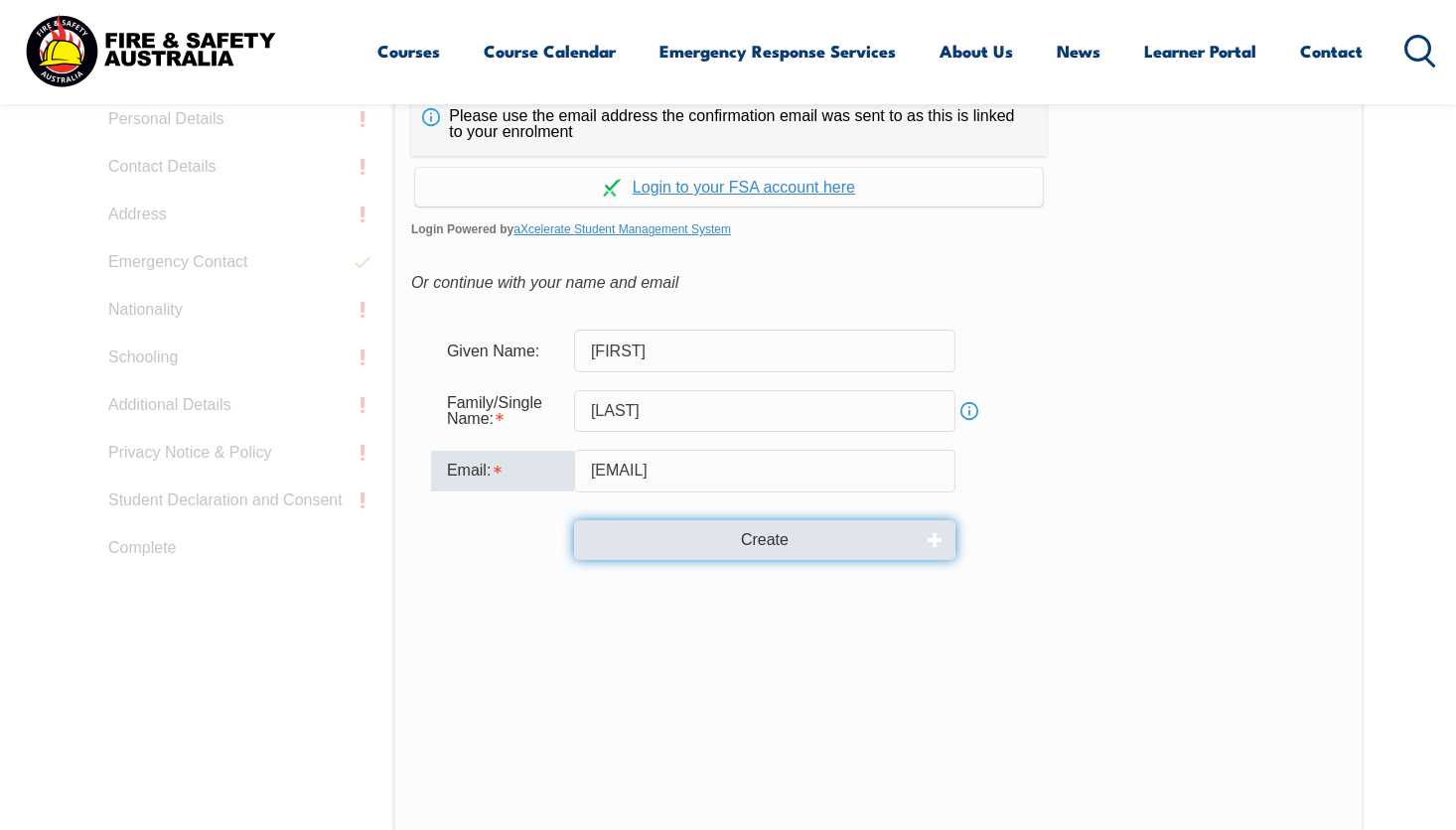 click on "Create" at bounding box center (765, 540) 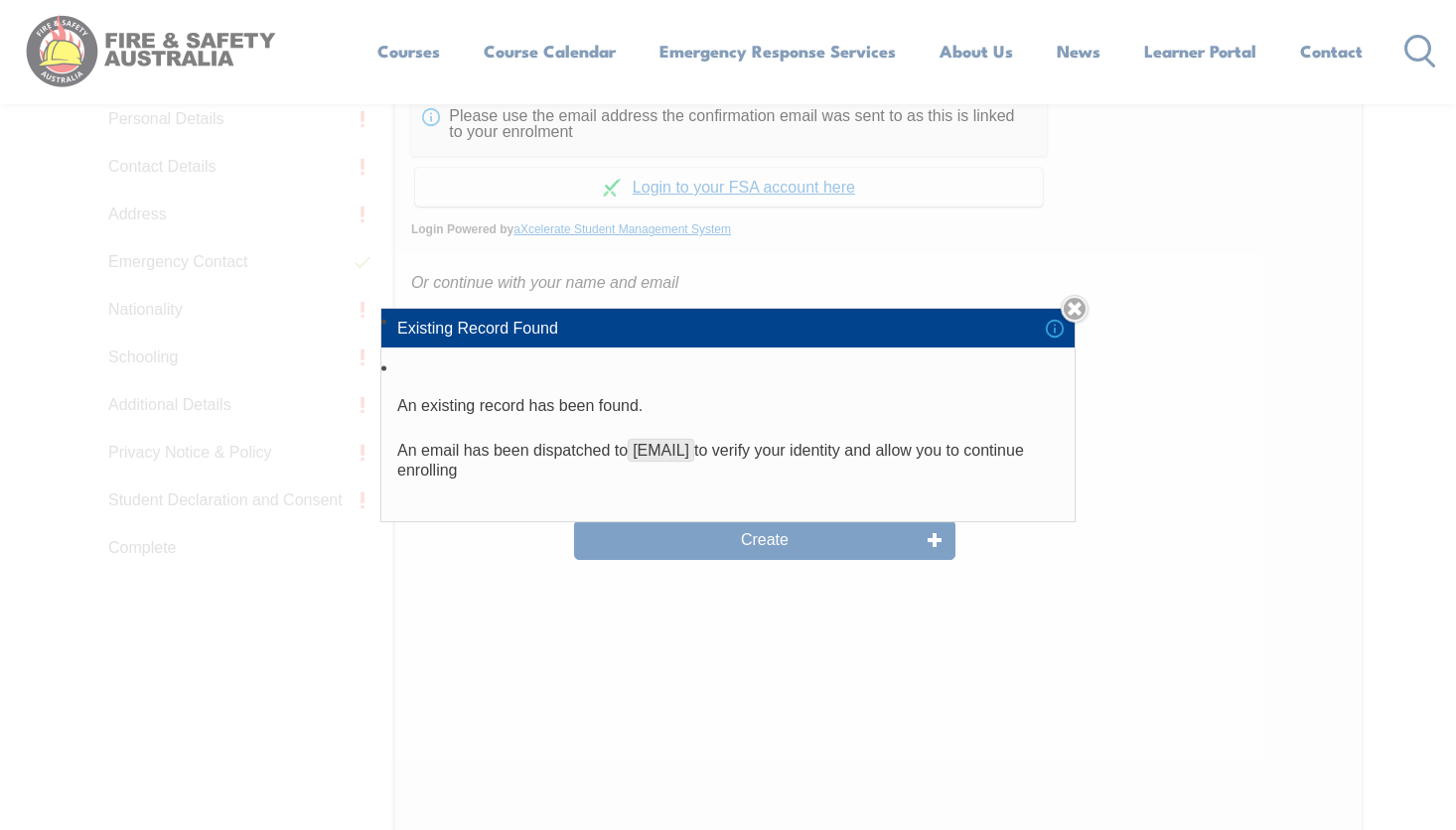 click on "**********" at bounding box center (728, 461) 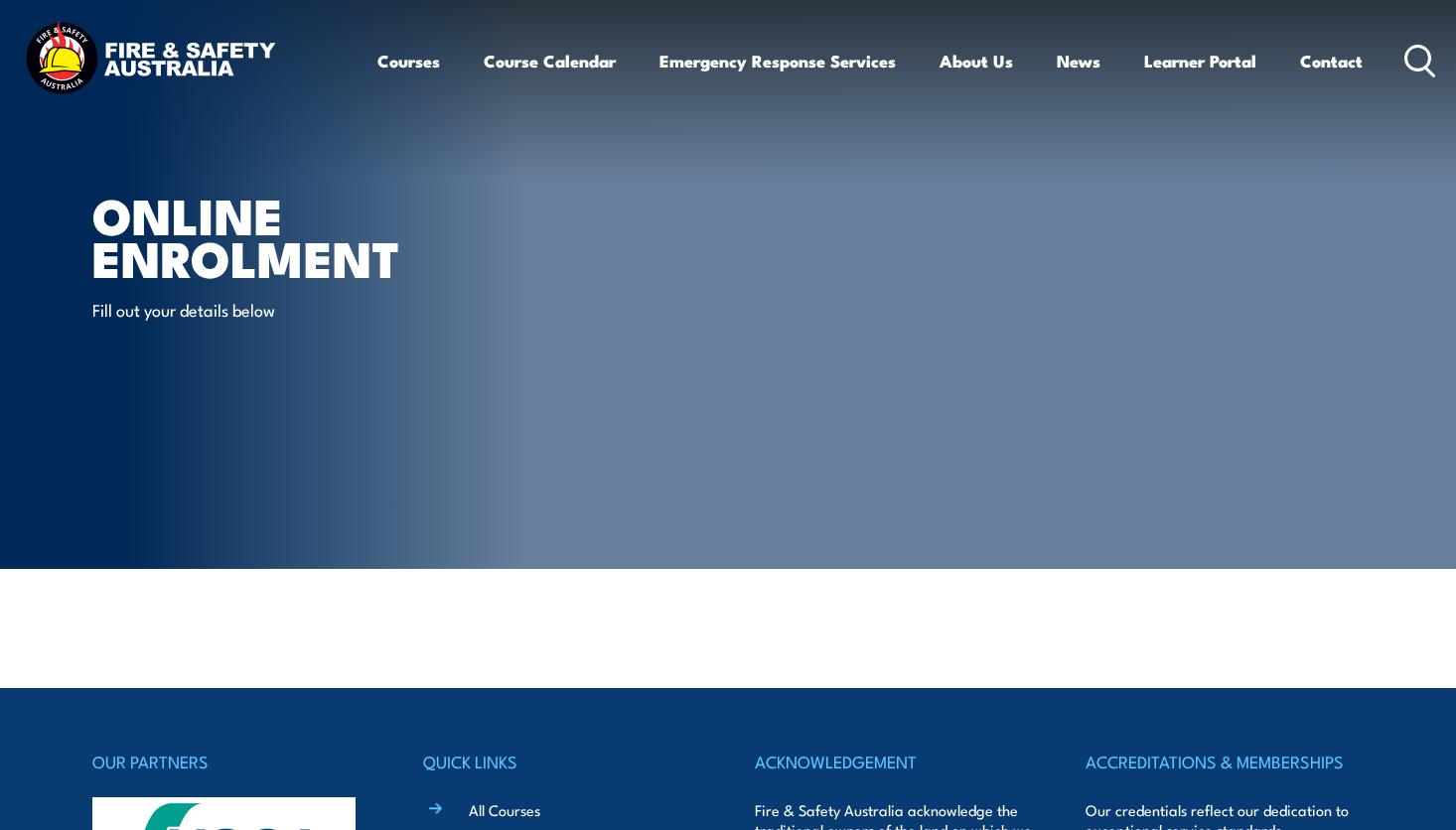 scroll, scrollTop: 0, scrollLeft: 0, axis: both 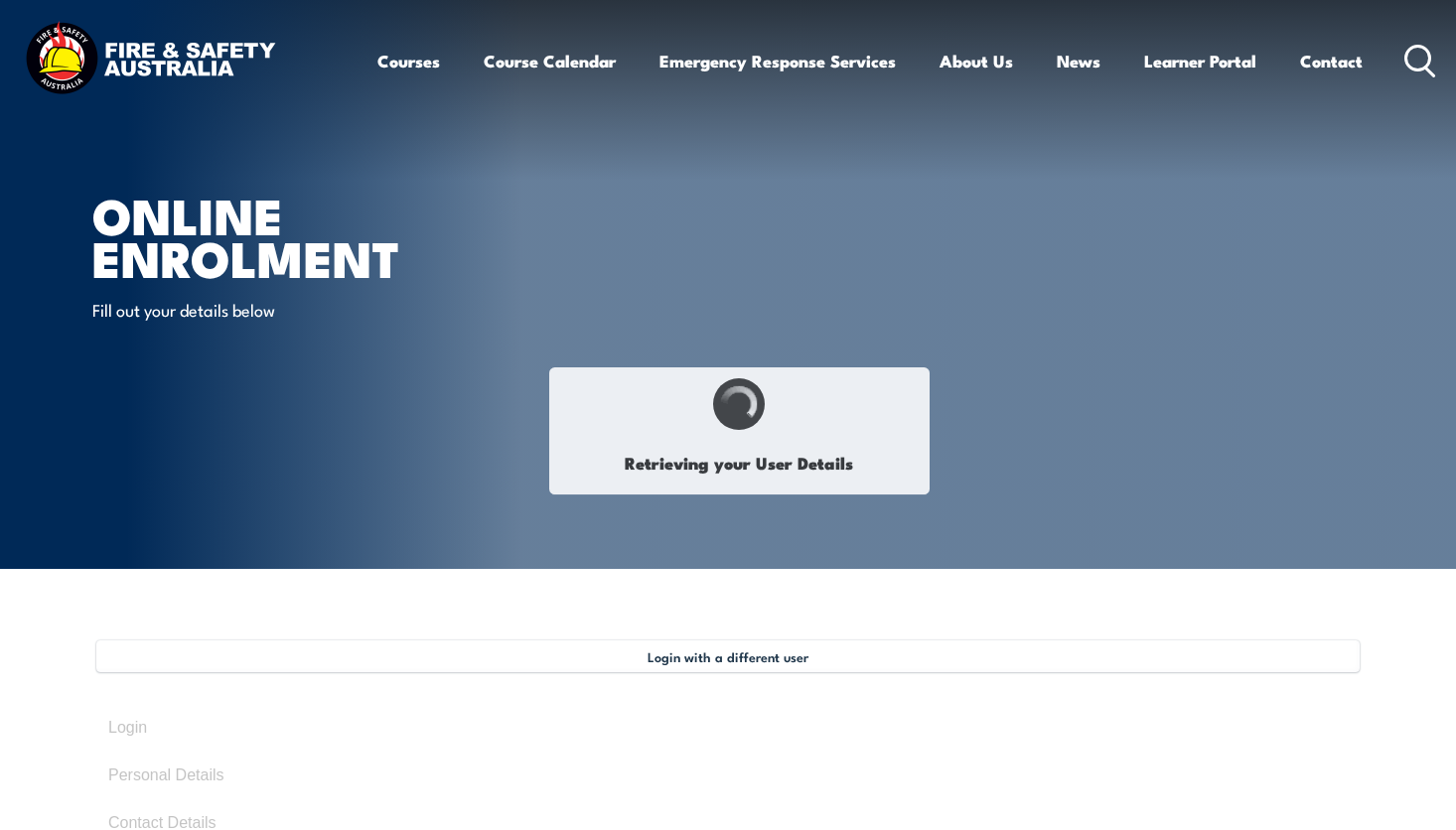 select on "Miss" 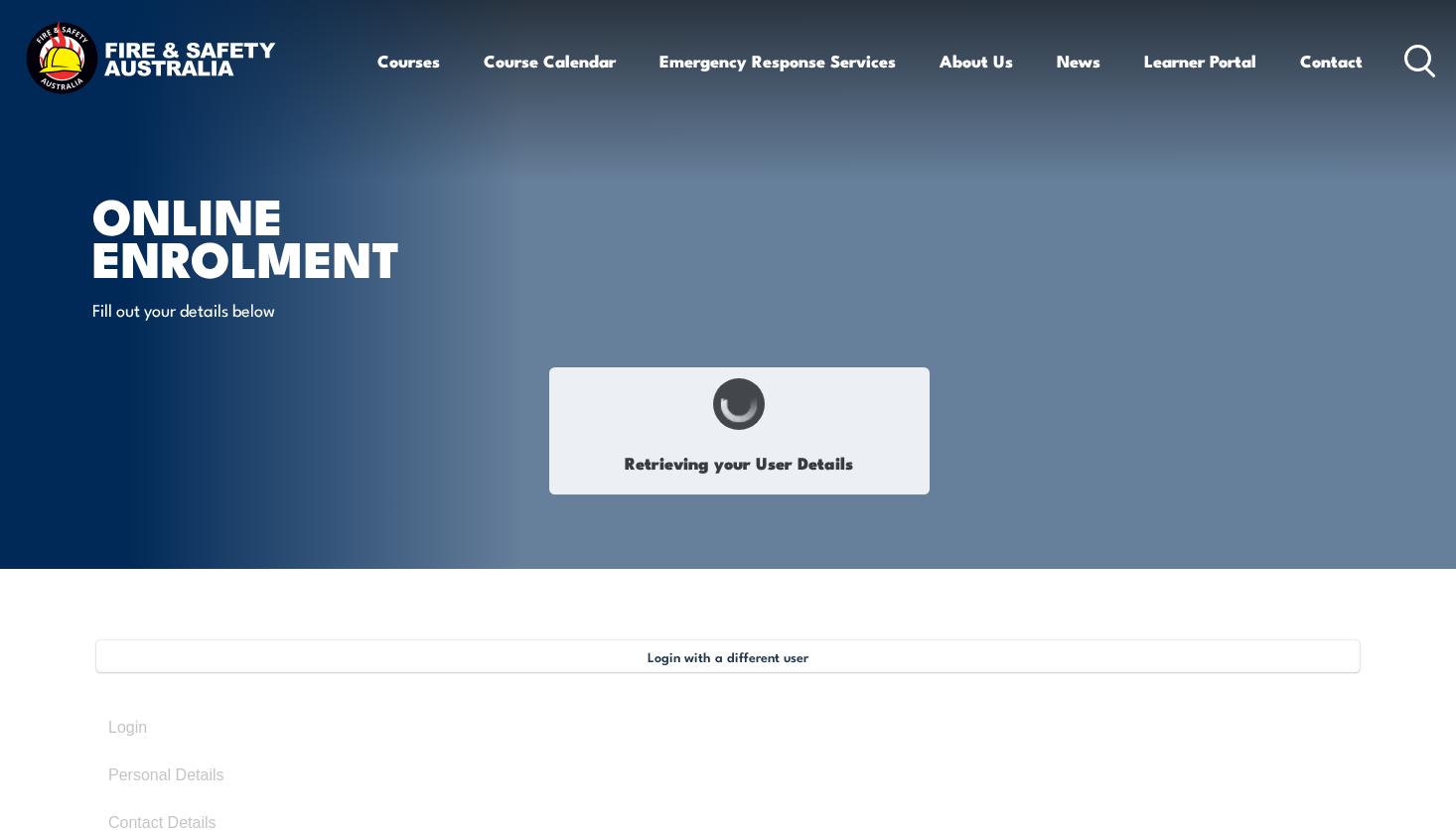 type on "[FIRST]" 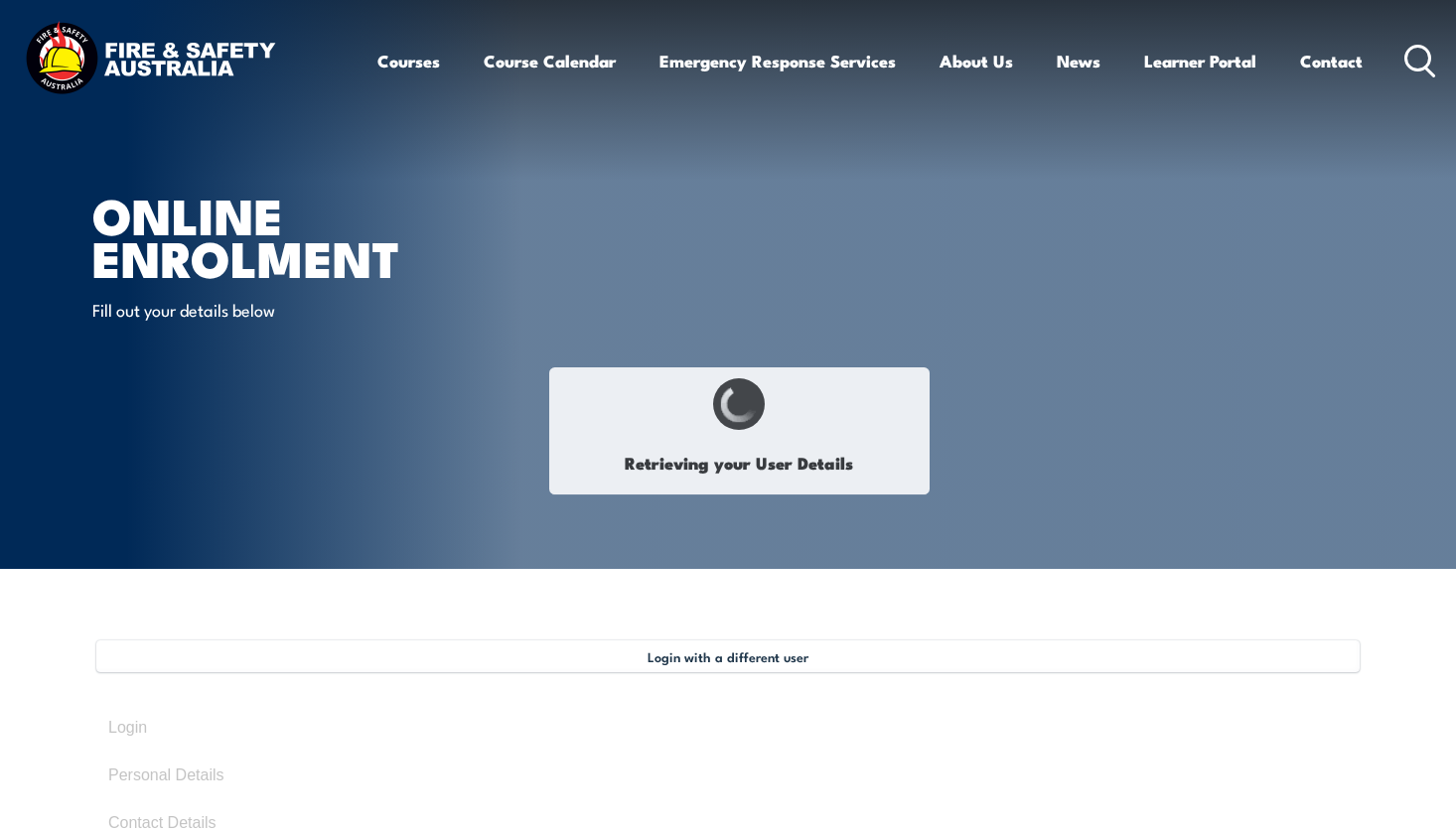 type on "[LAST]" 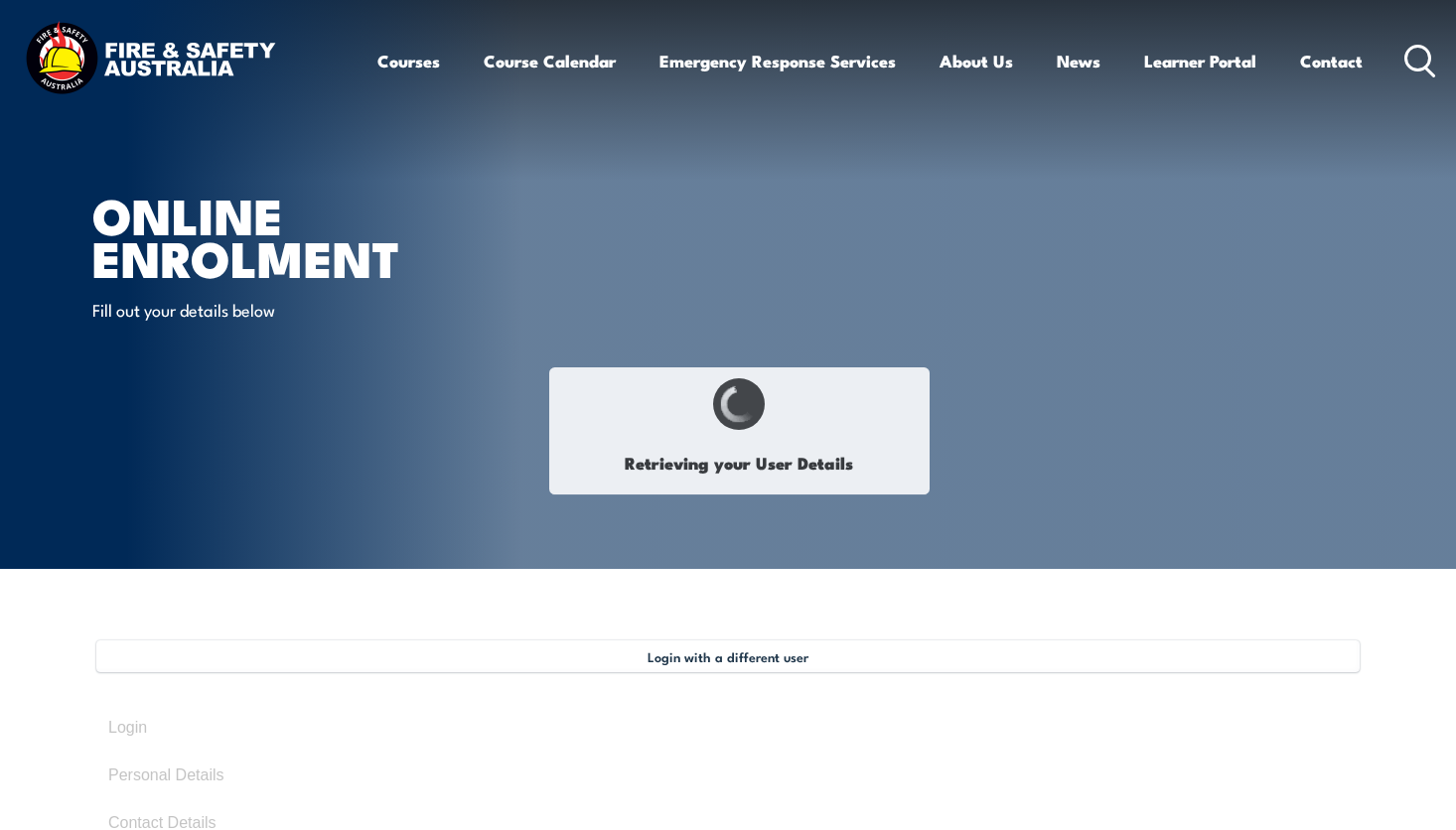 type on "[DATE]" 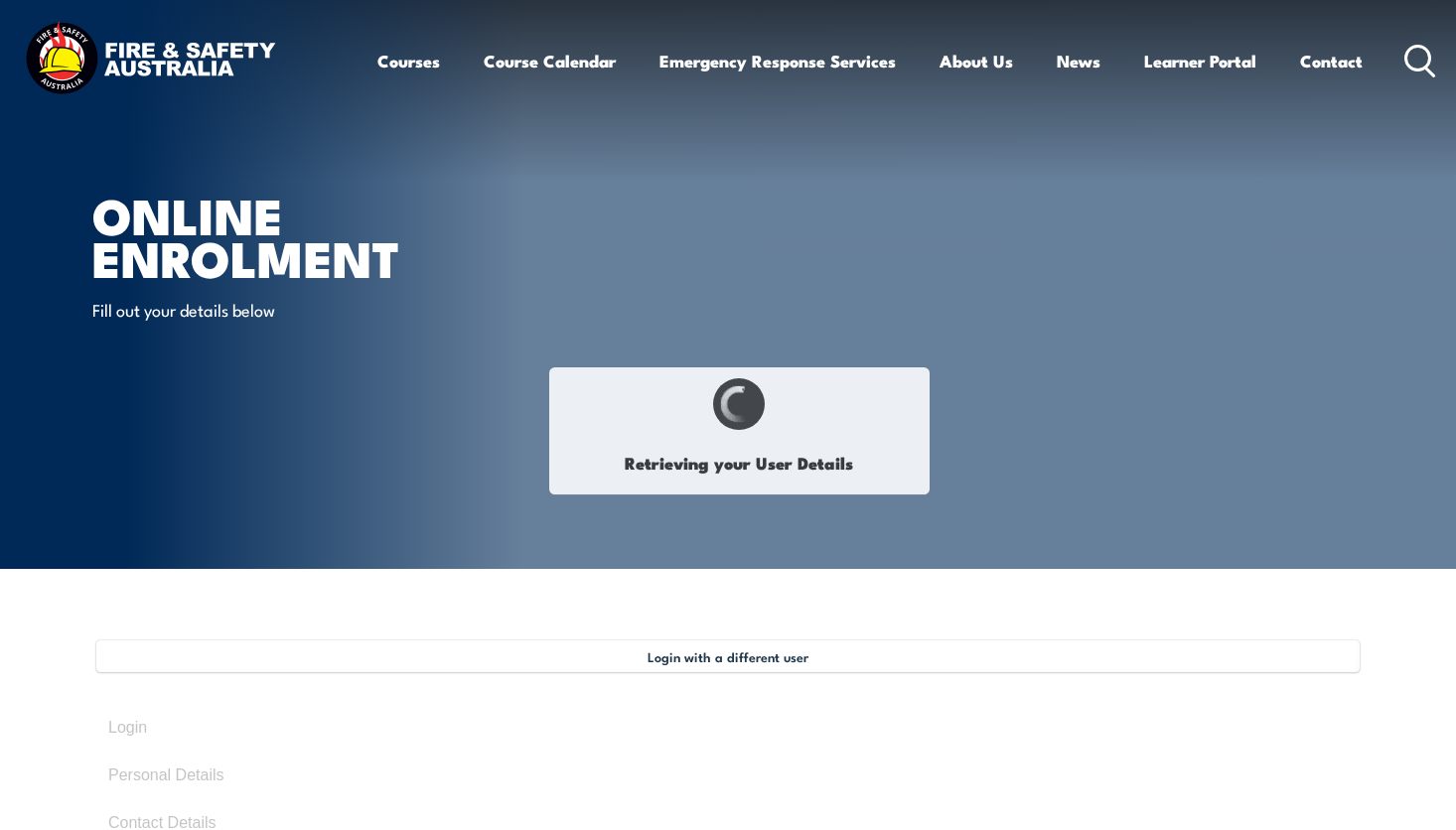 type on "[POSTAL_CODE]" 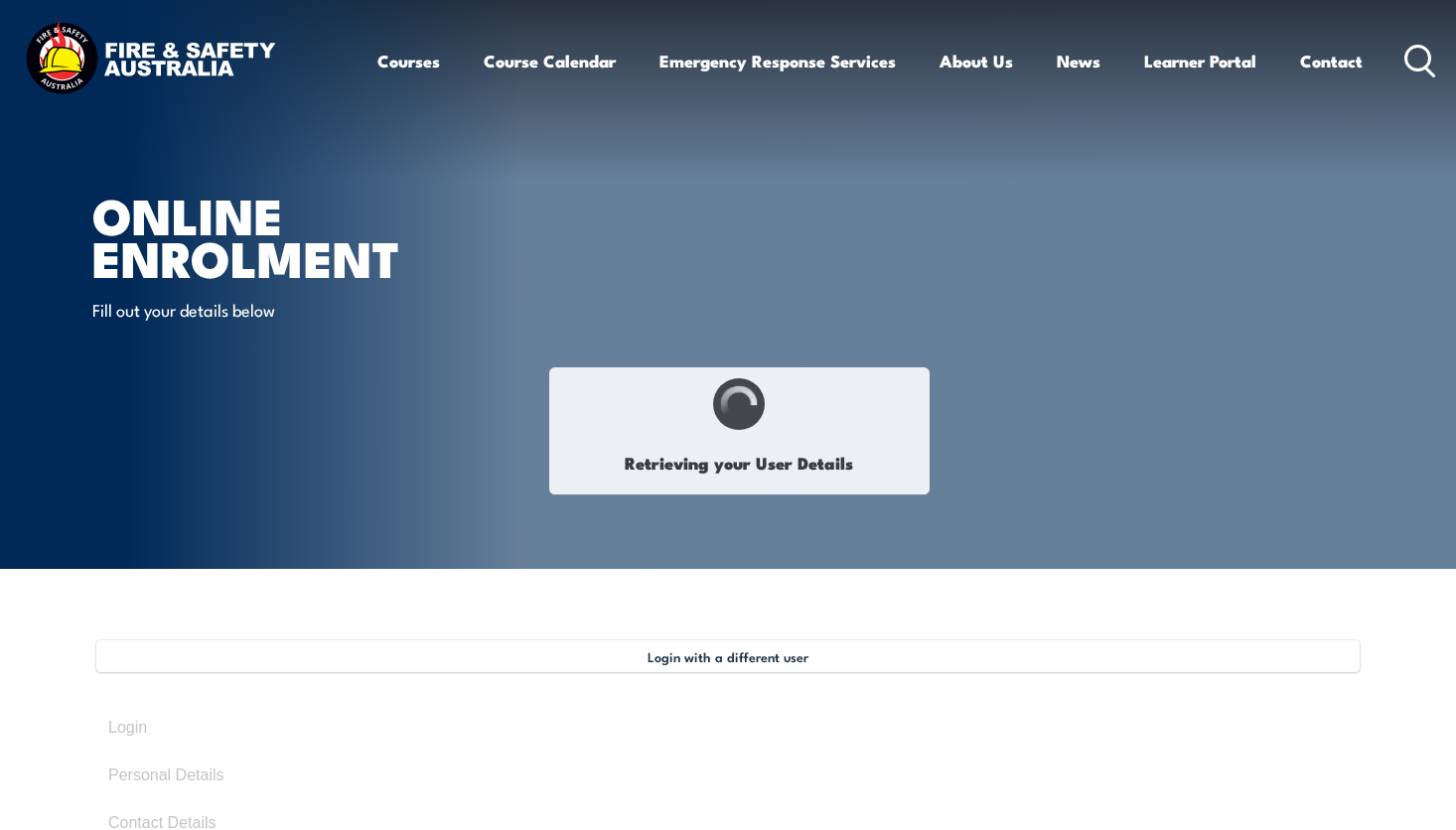 select on "F" 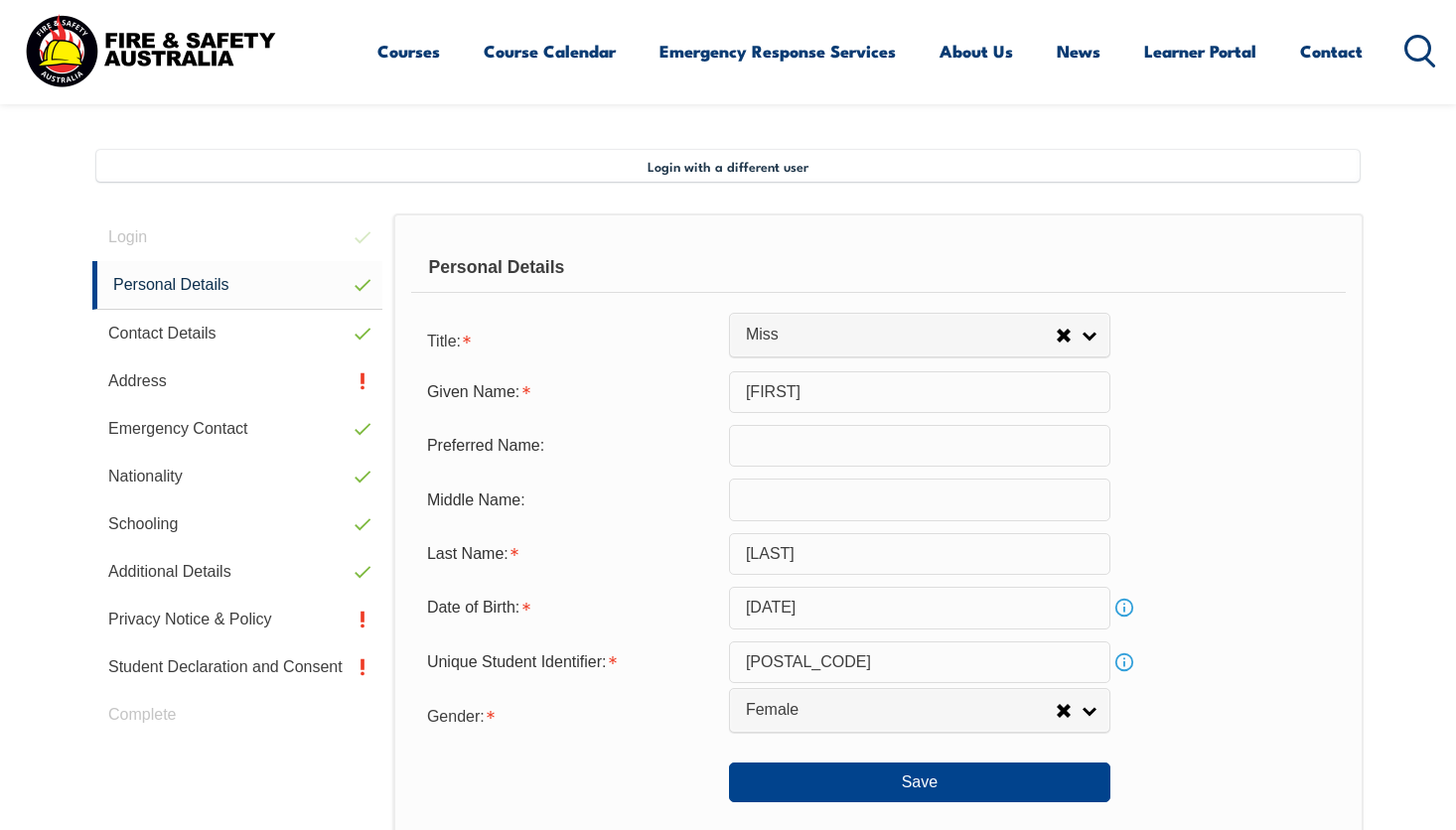 scroll, scrollTop: 541, scrollLeft: 0, axis: vertical 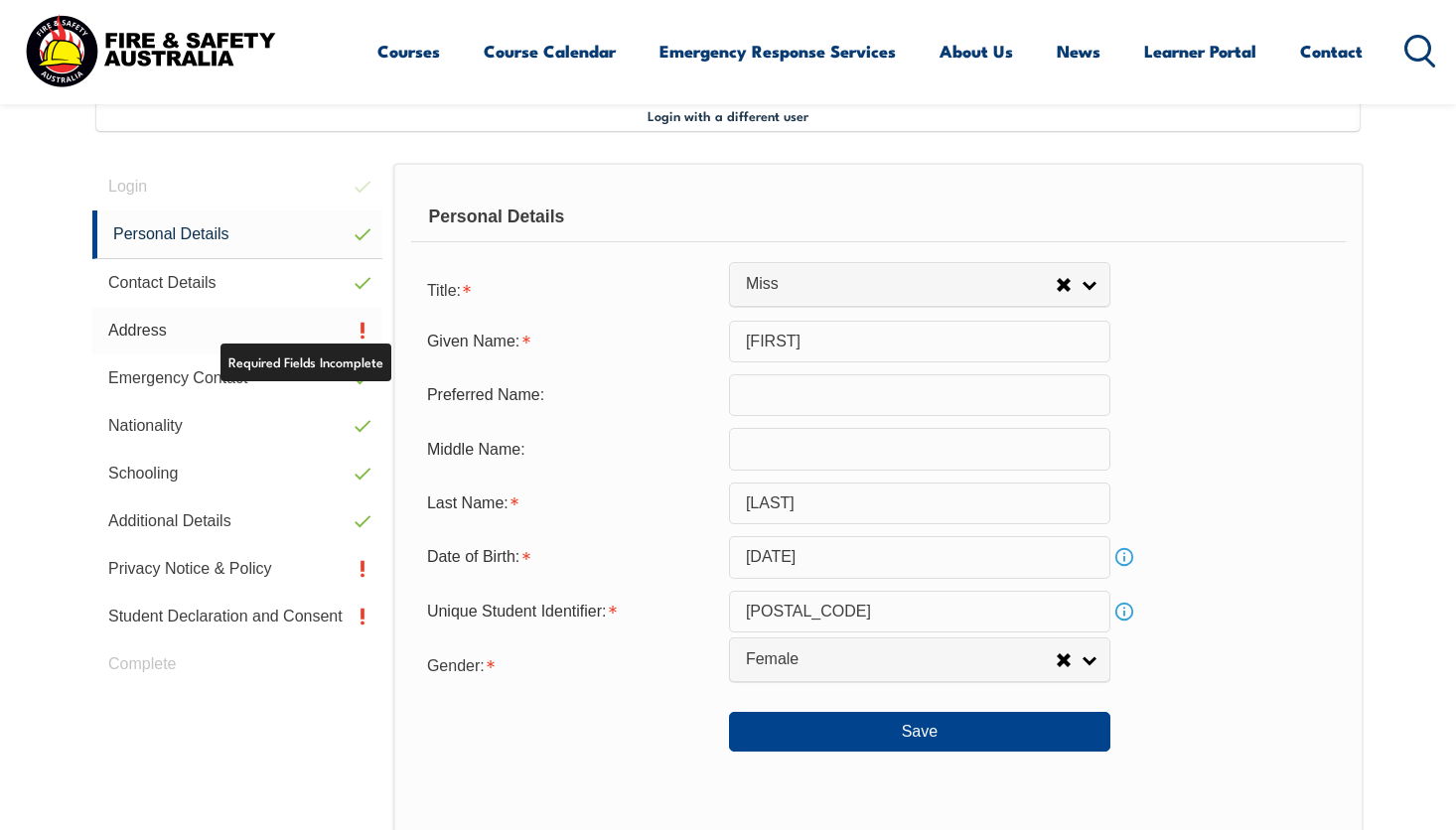 click on "Address" at bounding box center (237, 331) 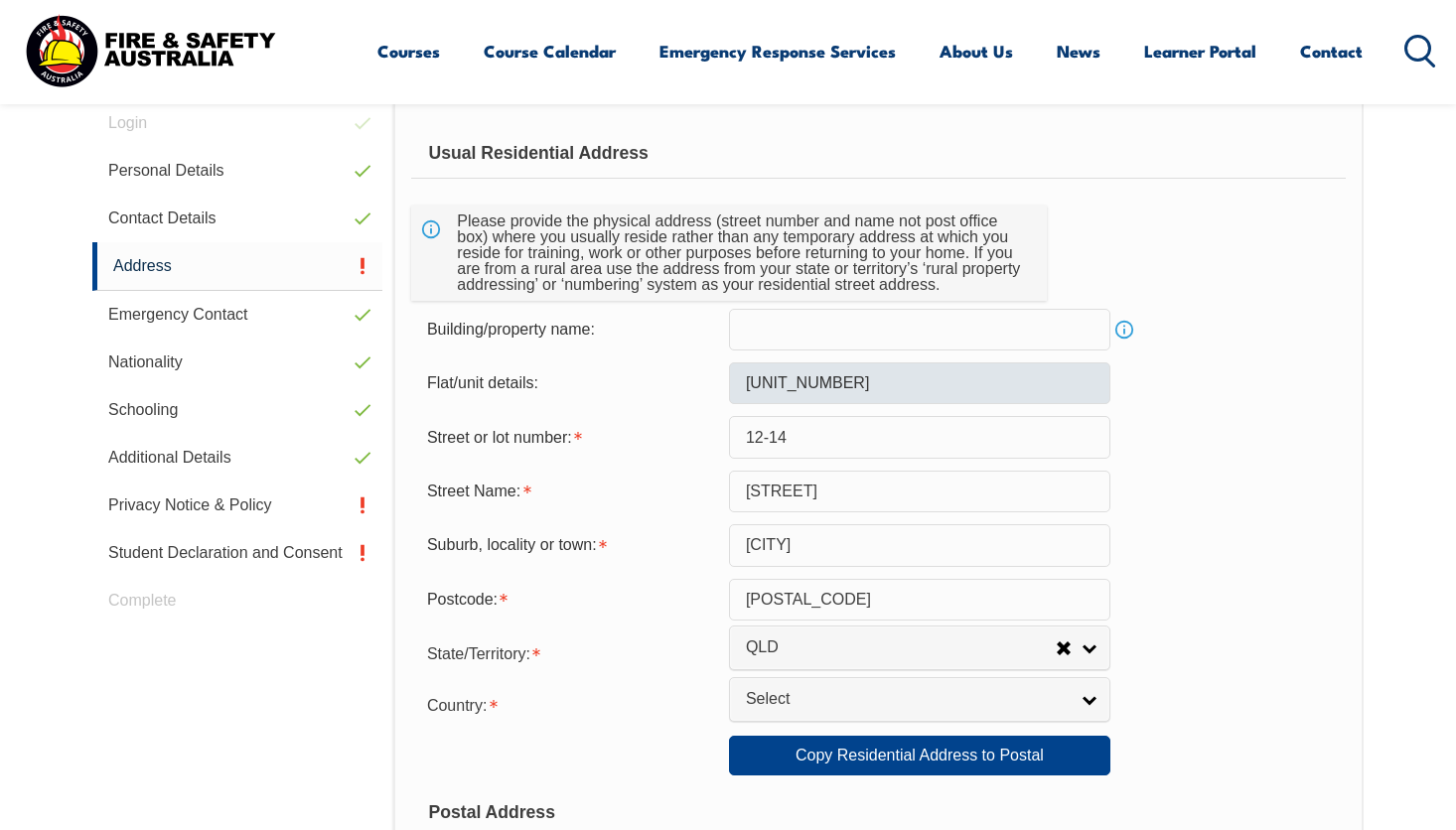 scroll, scrollTop: 640, scrollLeft: 0, axis: vertical 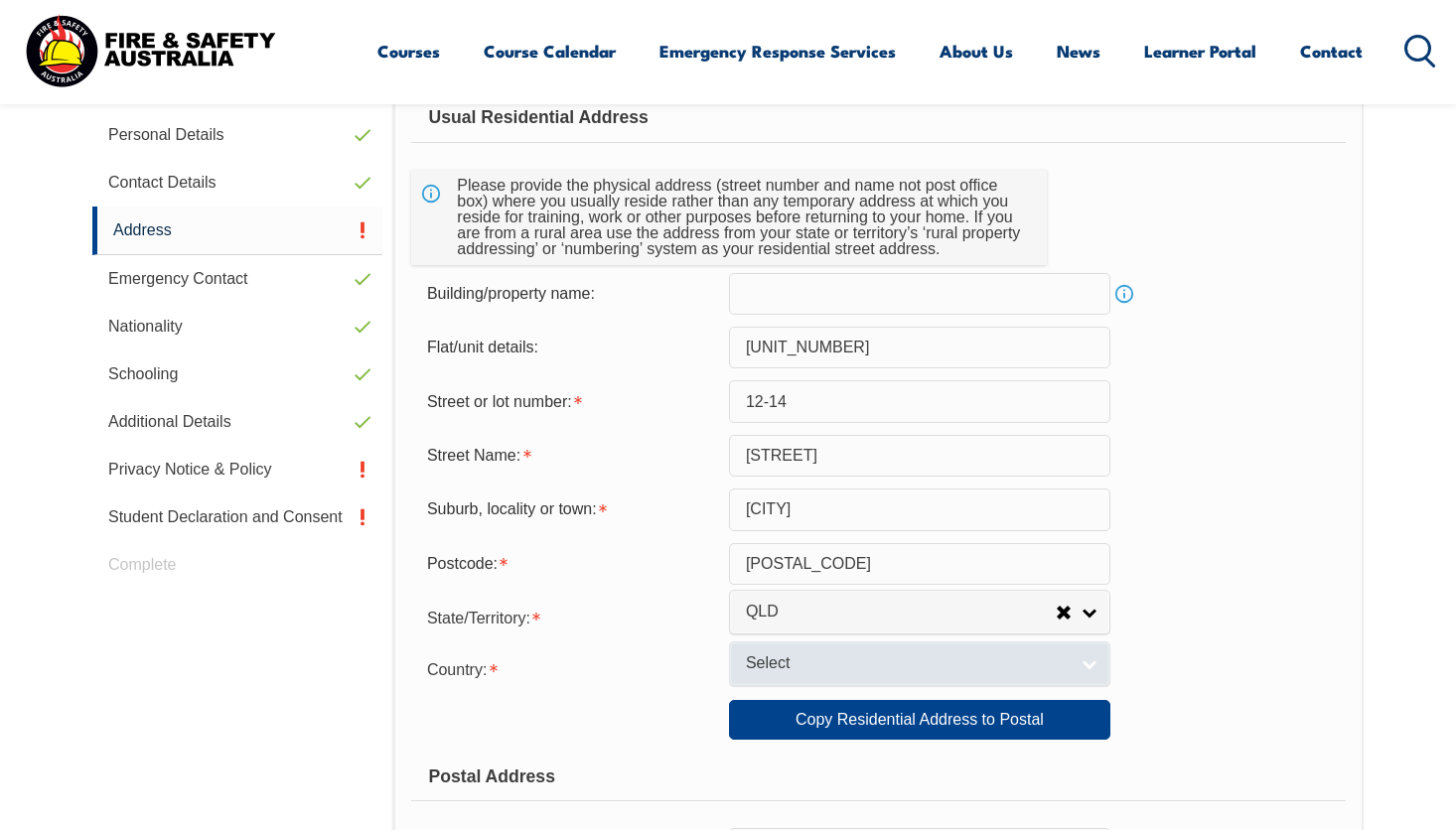 click on "Select" at bounding box center (920, 663) 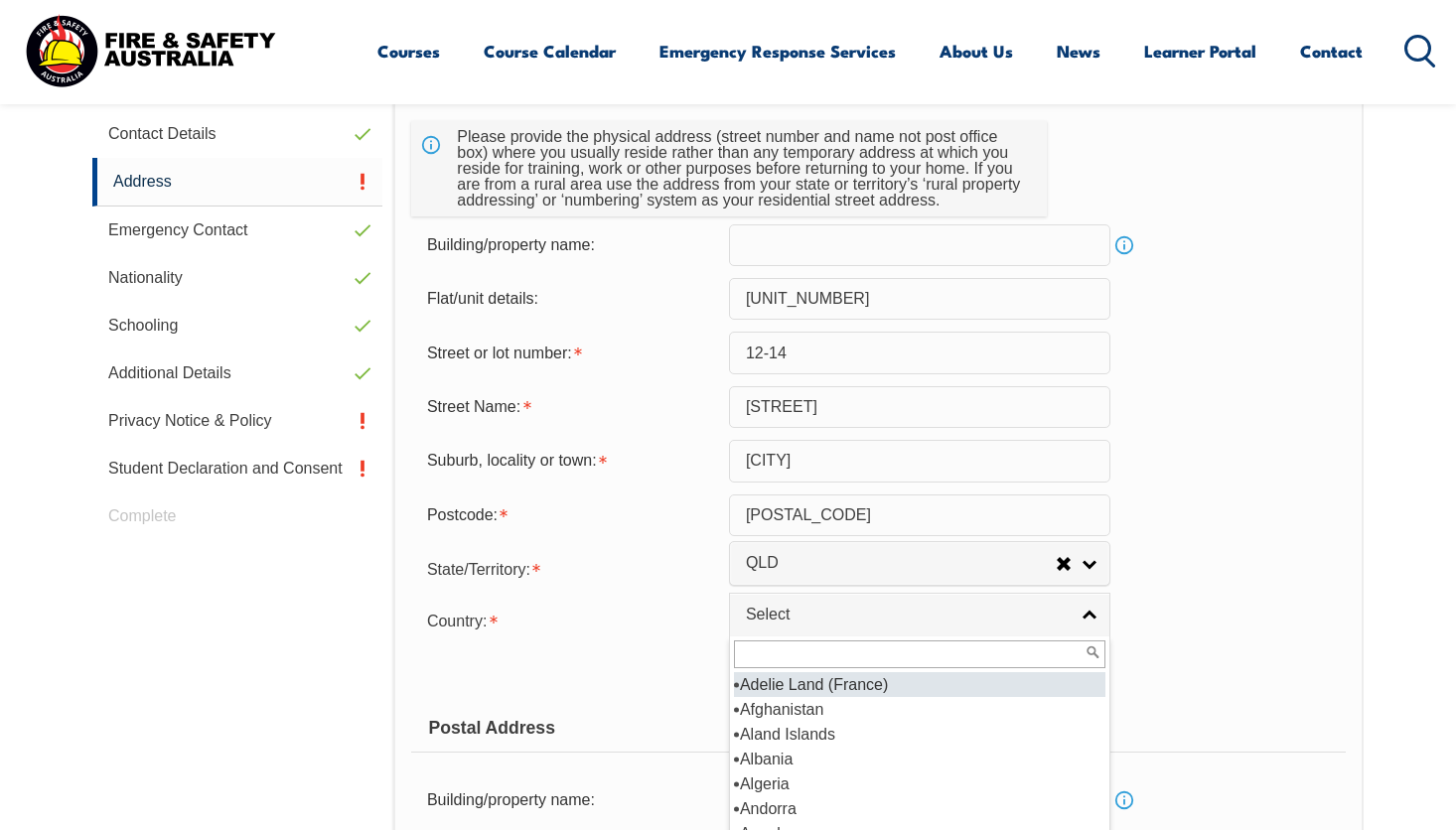 scroll, scrollTop: 740, scrollLeft: 0, axis: vertical 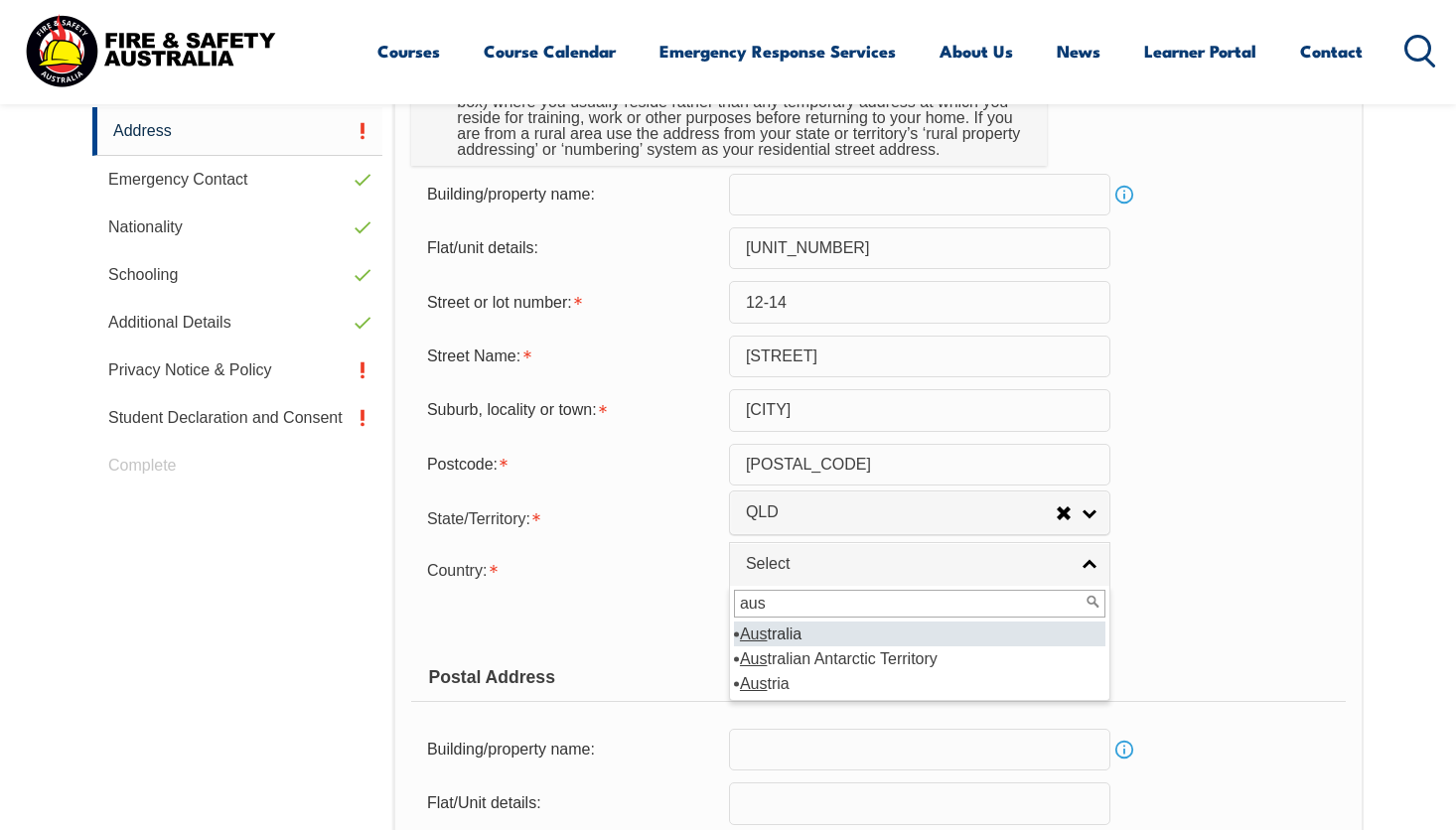 type on "aus" 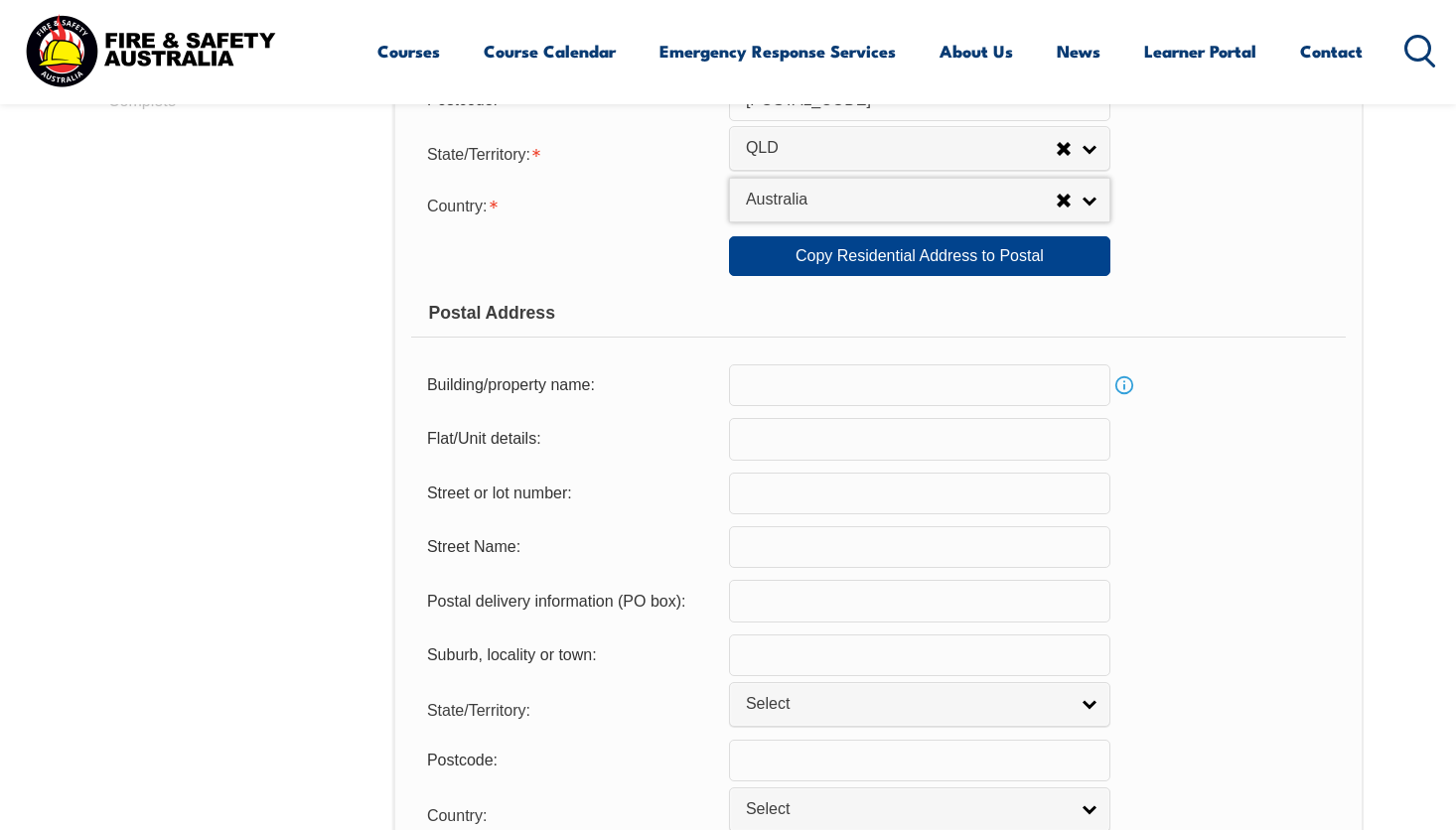 scroll, scrollTop: 1137, scrollLeft: 0, axis: vertical 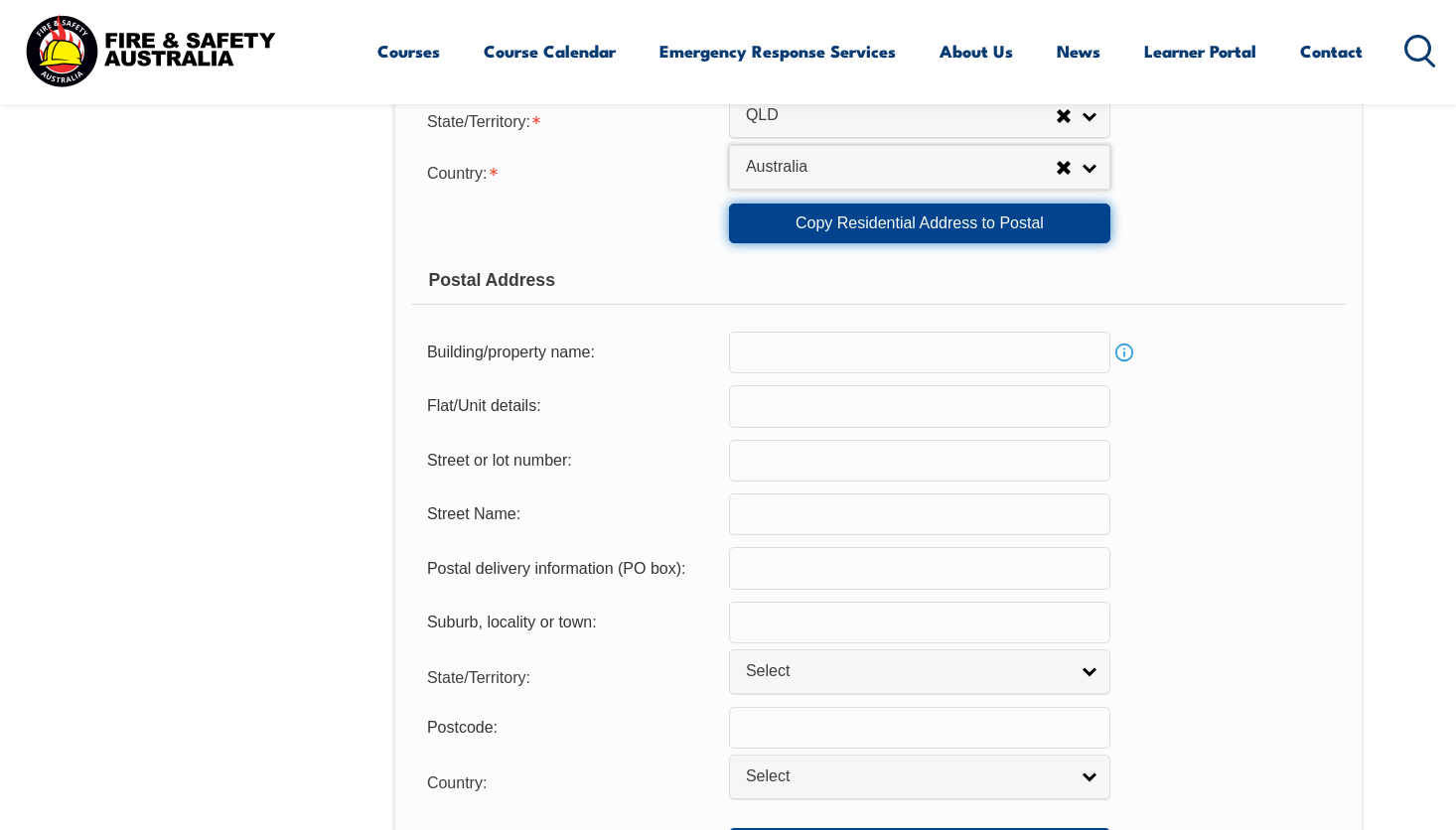 click on "Copy Residential Address to Postal" at bounding box center (920, 223) 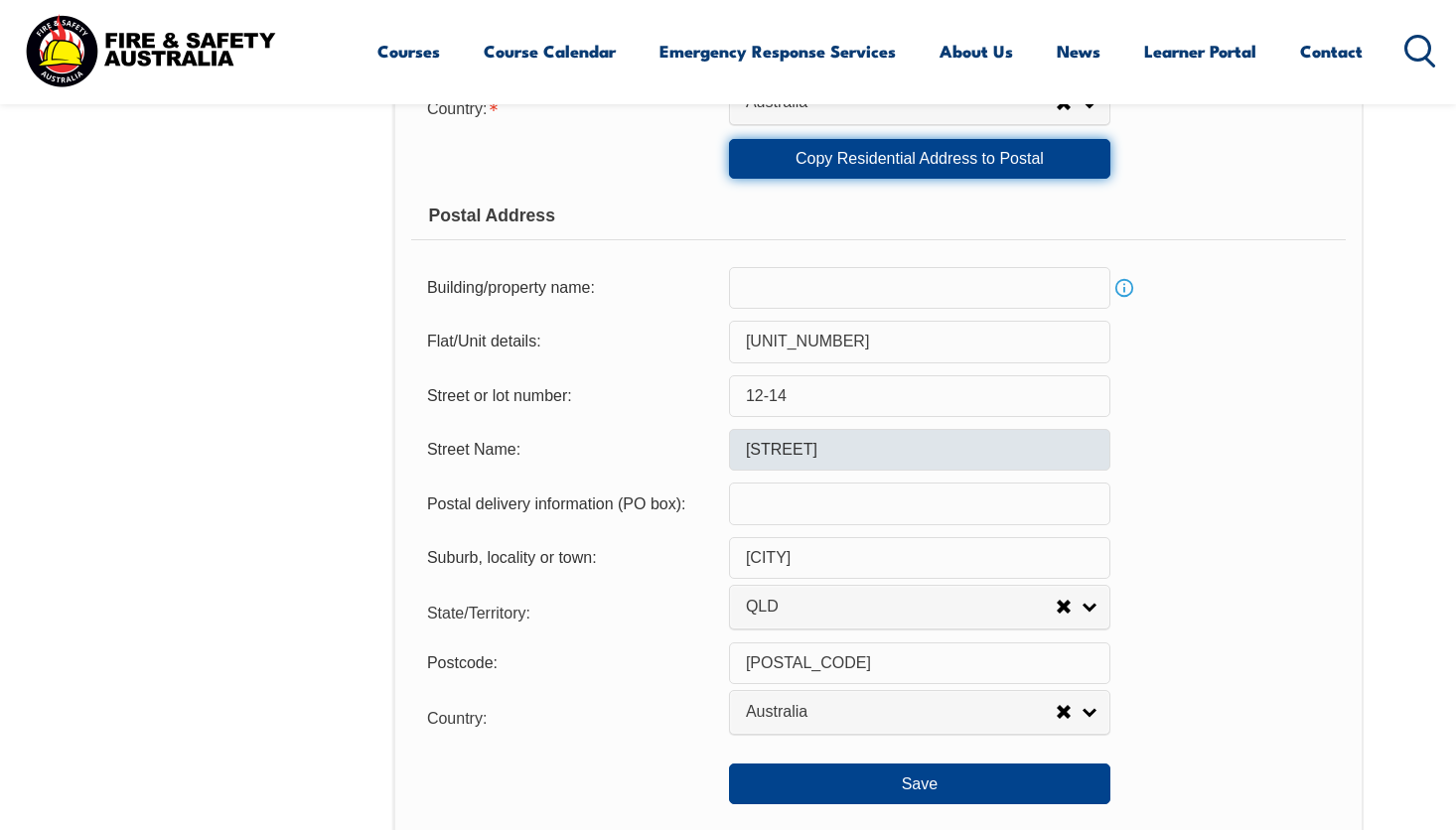 scroll, scrollTop: 1236, scrollLeft: 0, axis: vertical 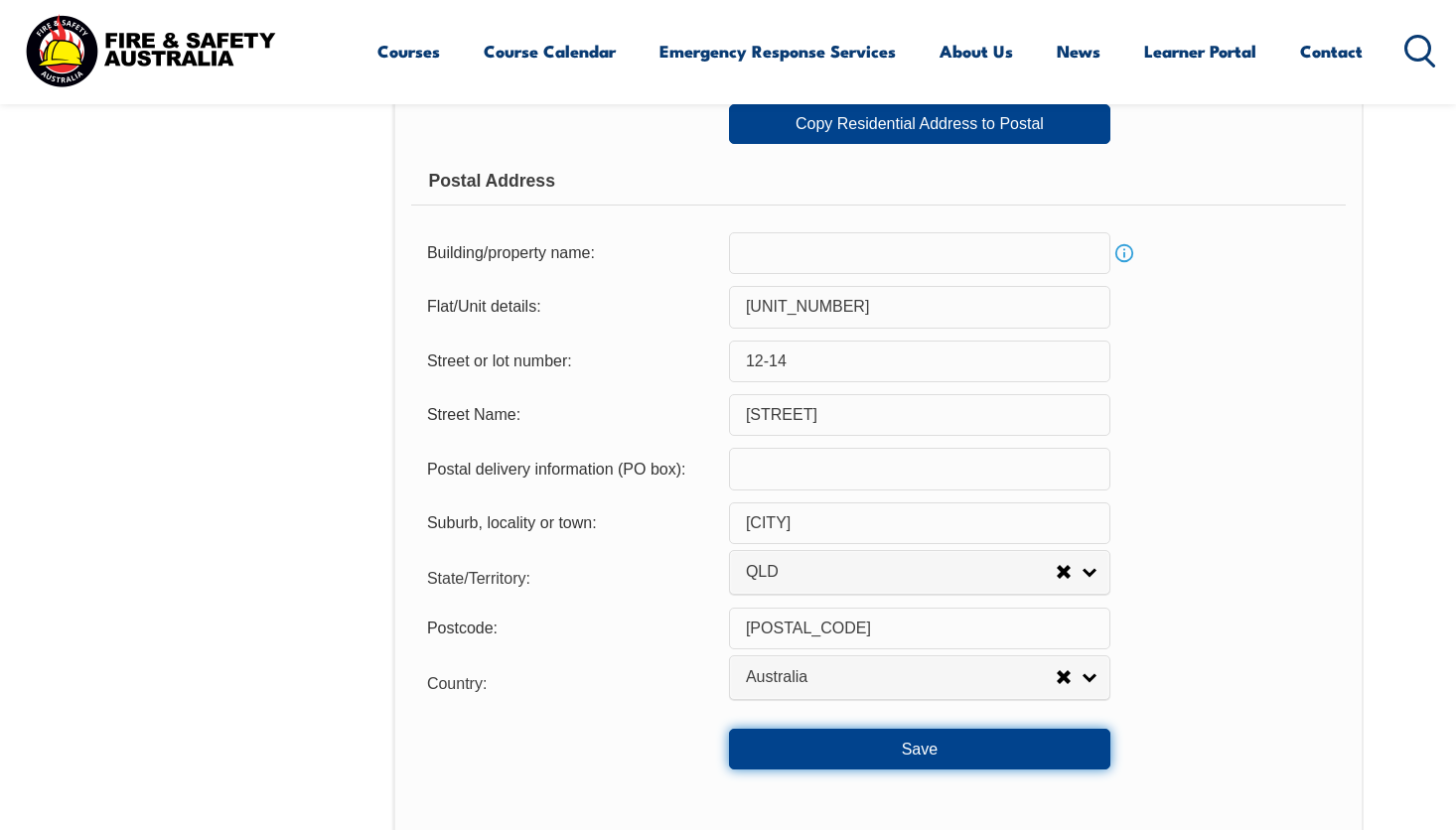 click on "Save" at bounding box center (920, 749) 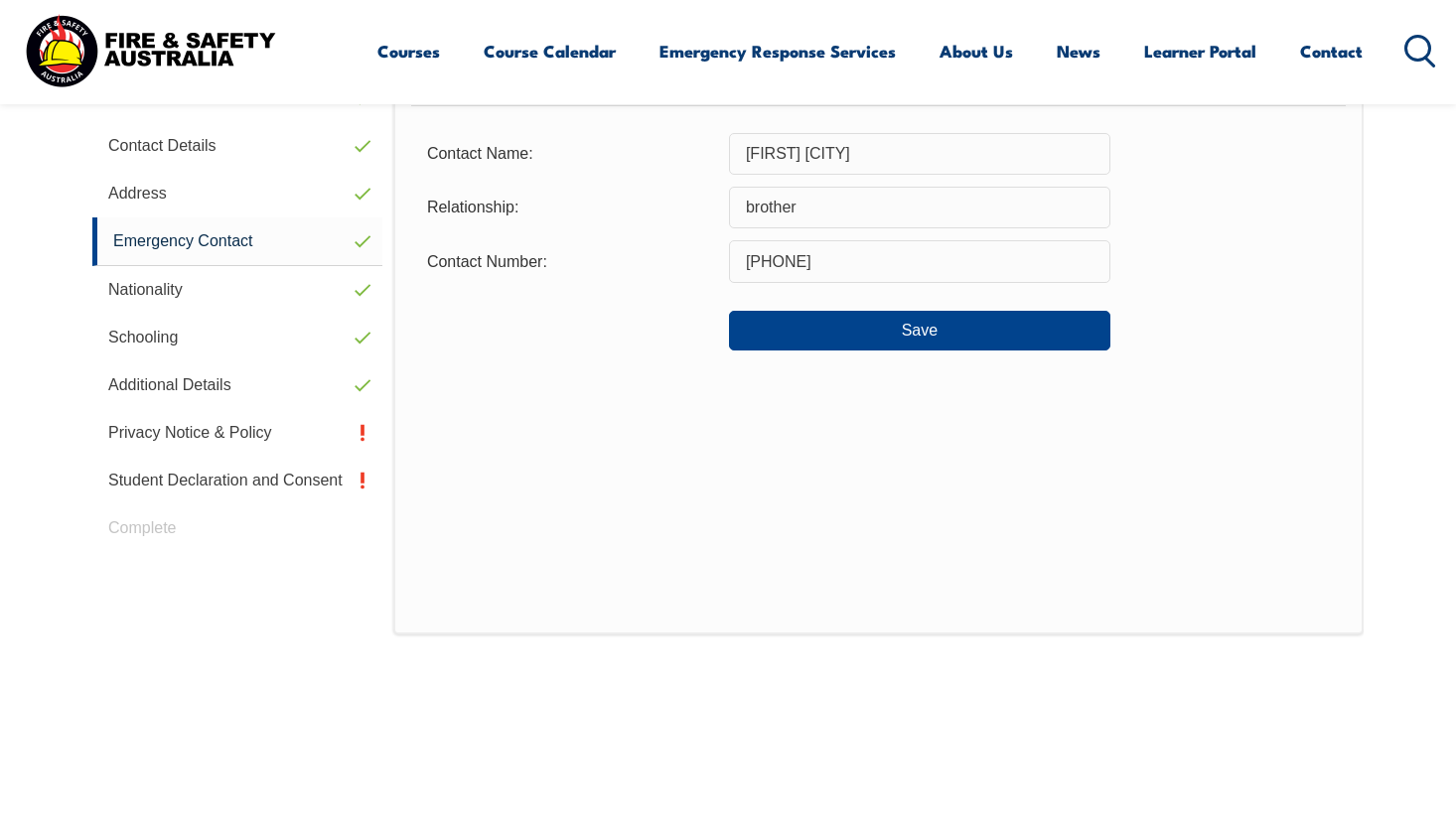 scroll, scrollTop: 541, scrollLeft: 0, axis: vertical 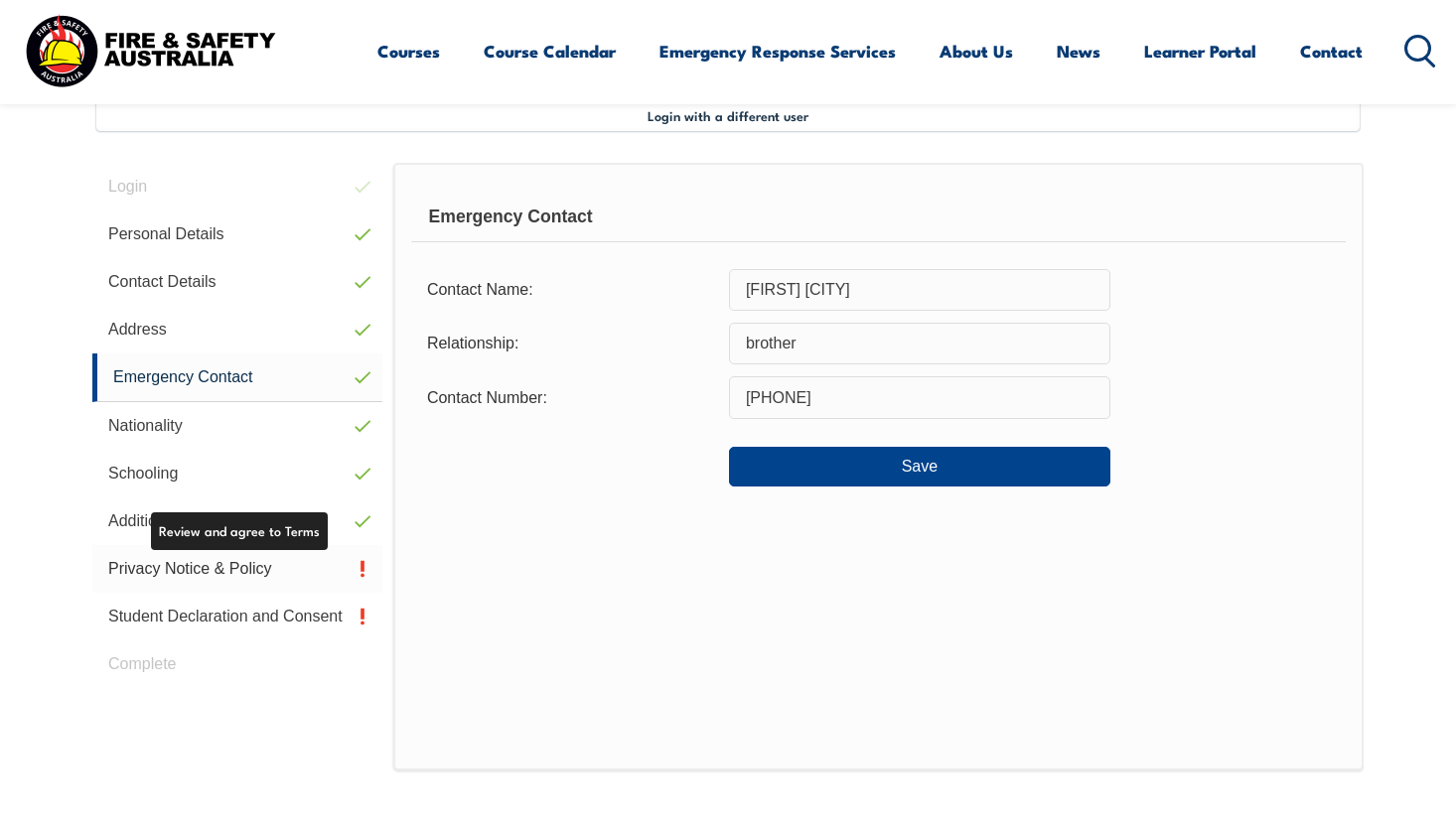 click on "Privacy Notice & Policy" at bounding box center [237, 569] 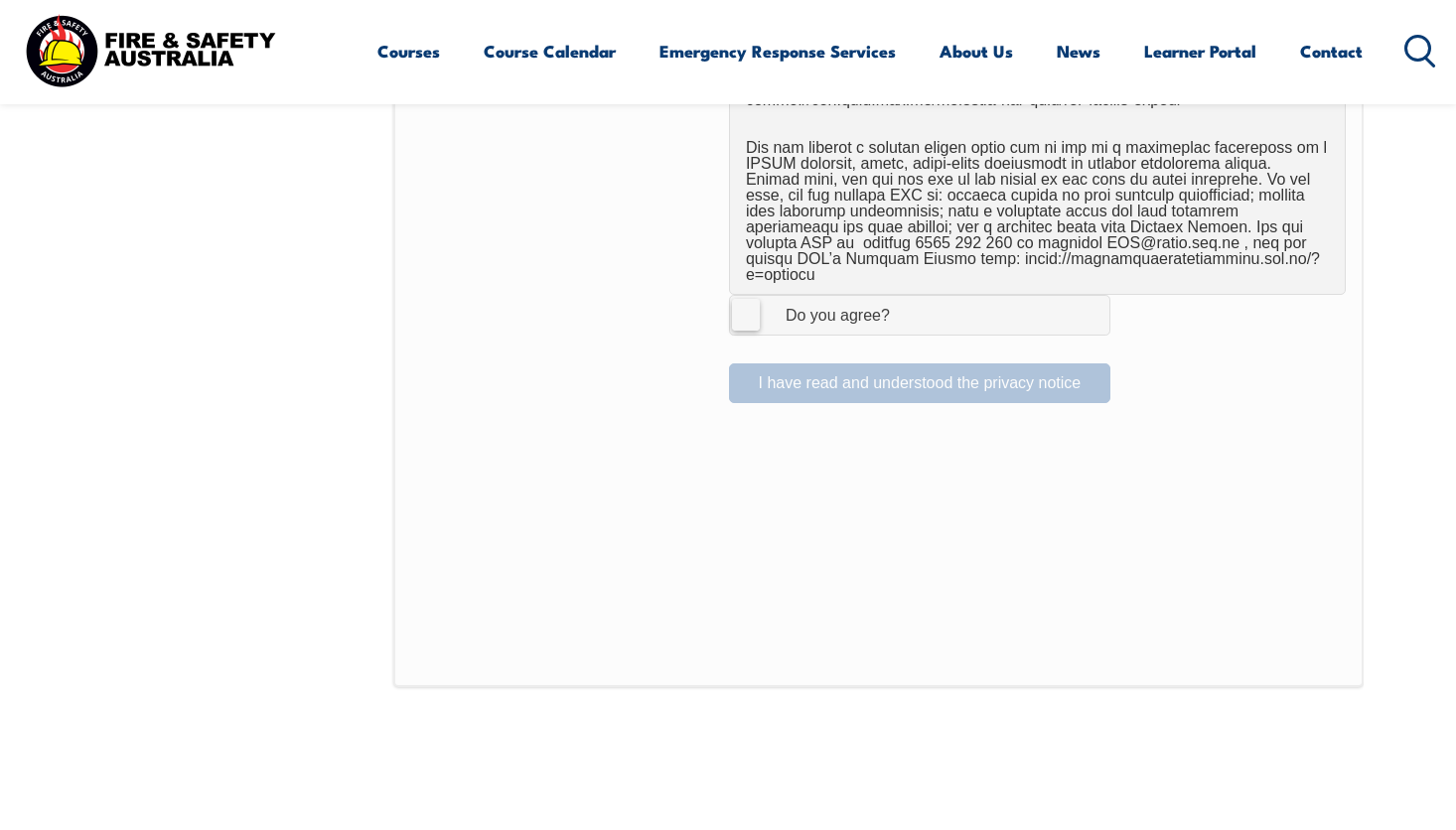 scroll, scrollTop: 1381, scrollLeft: 0, axis: vertical 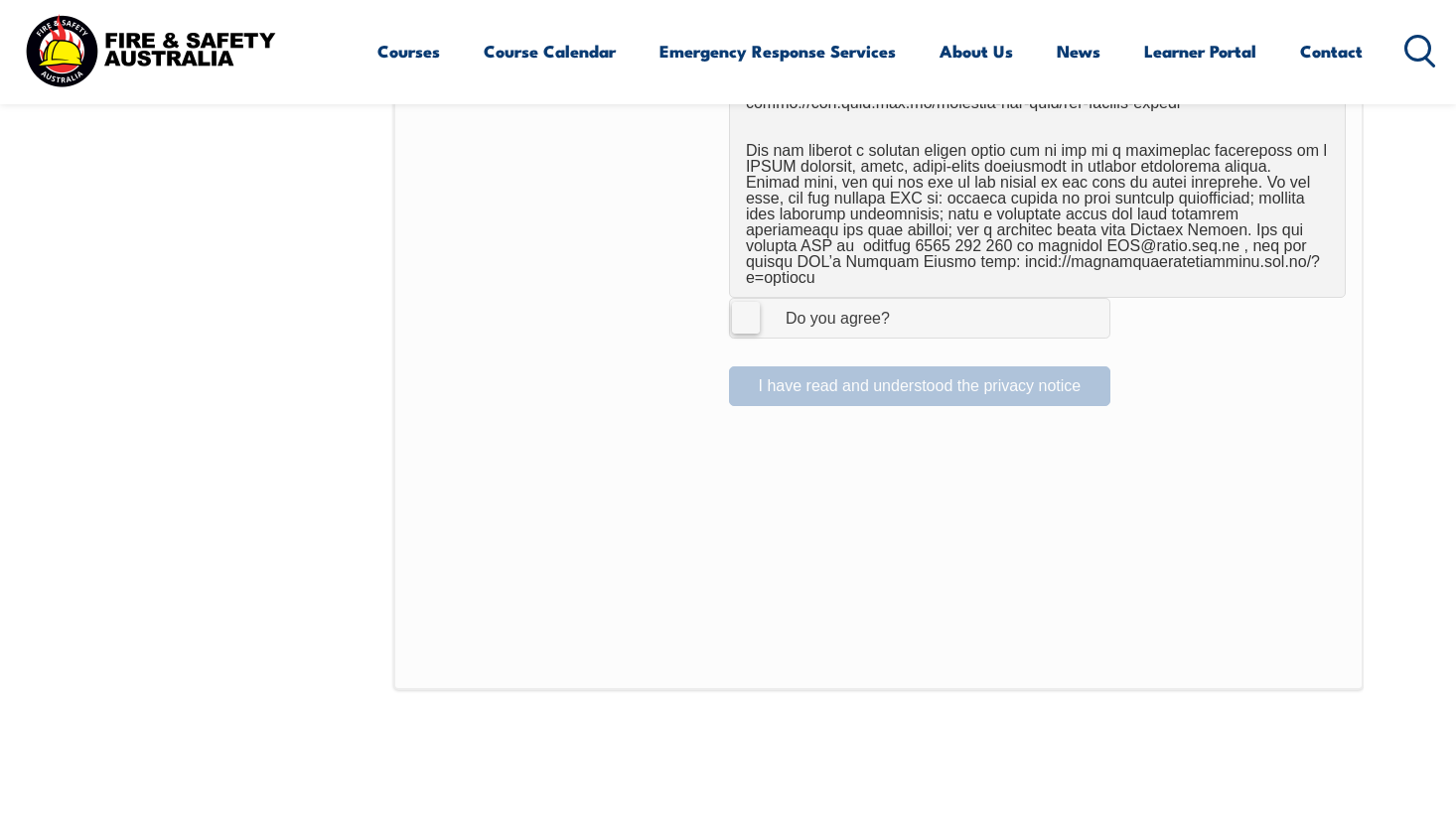 click on "I Agree Do you agree?" at bounding box center (920, 318) 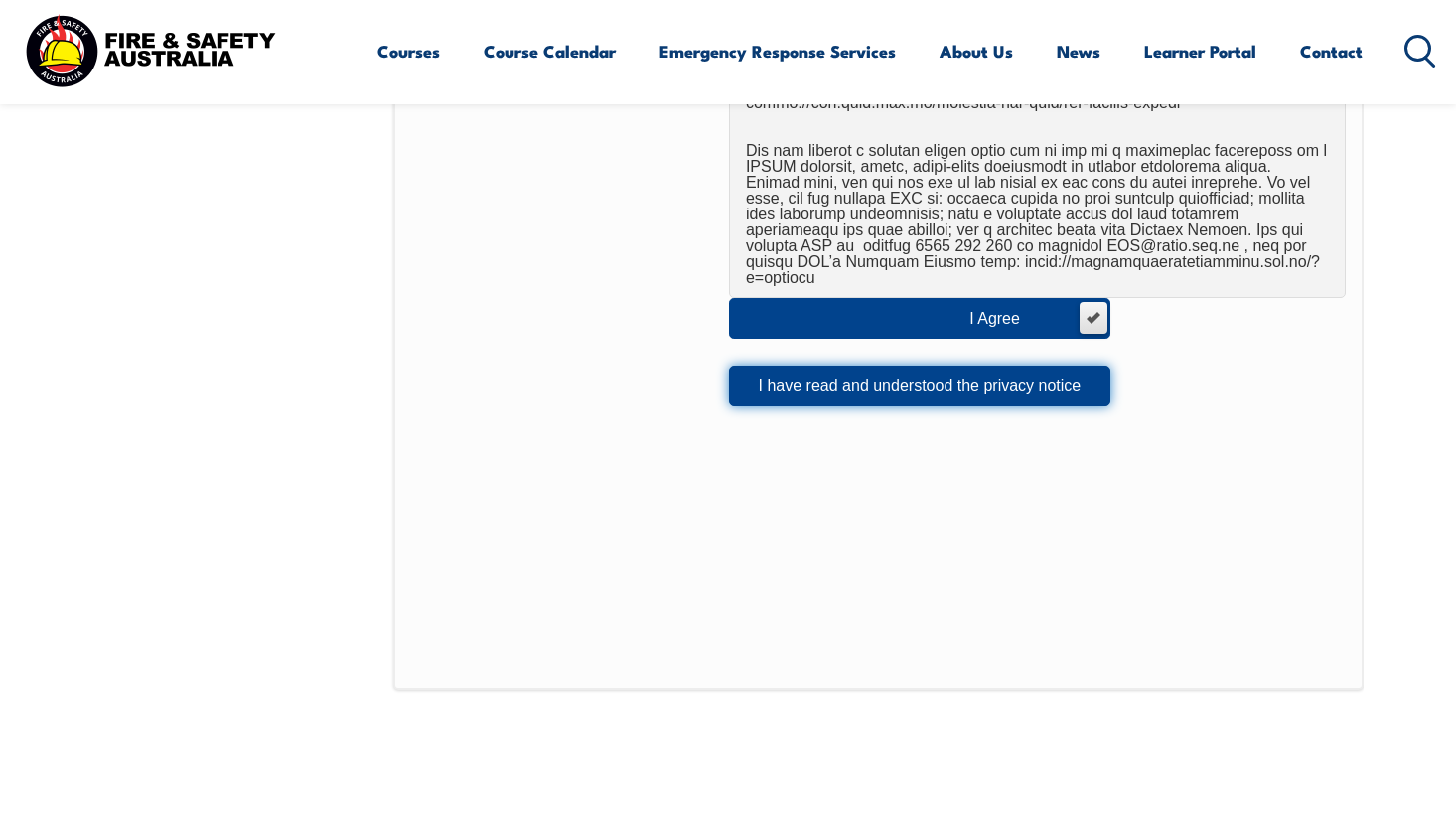 click on "I have read and understood the privacy notice" at bounding box center (920, 386) 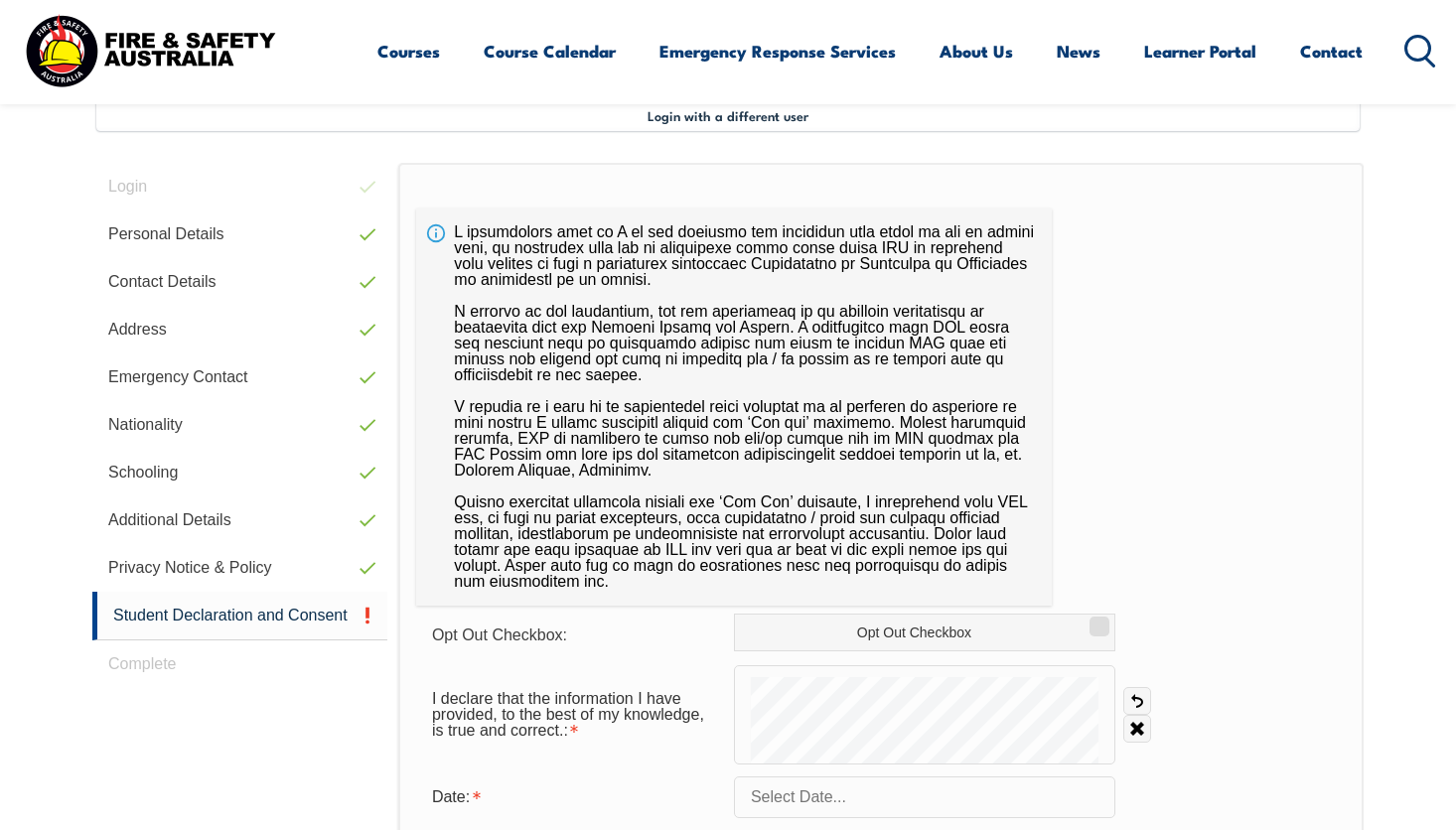 scroll, scrollTop: 496, scrollLeft: 0, axis: vertical 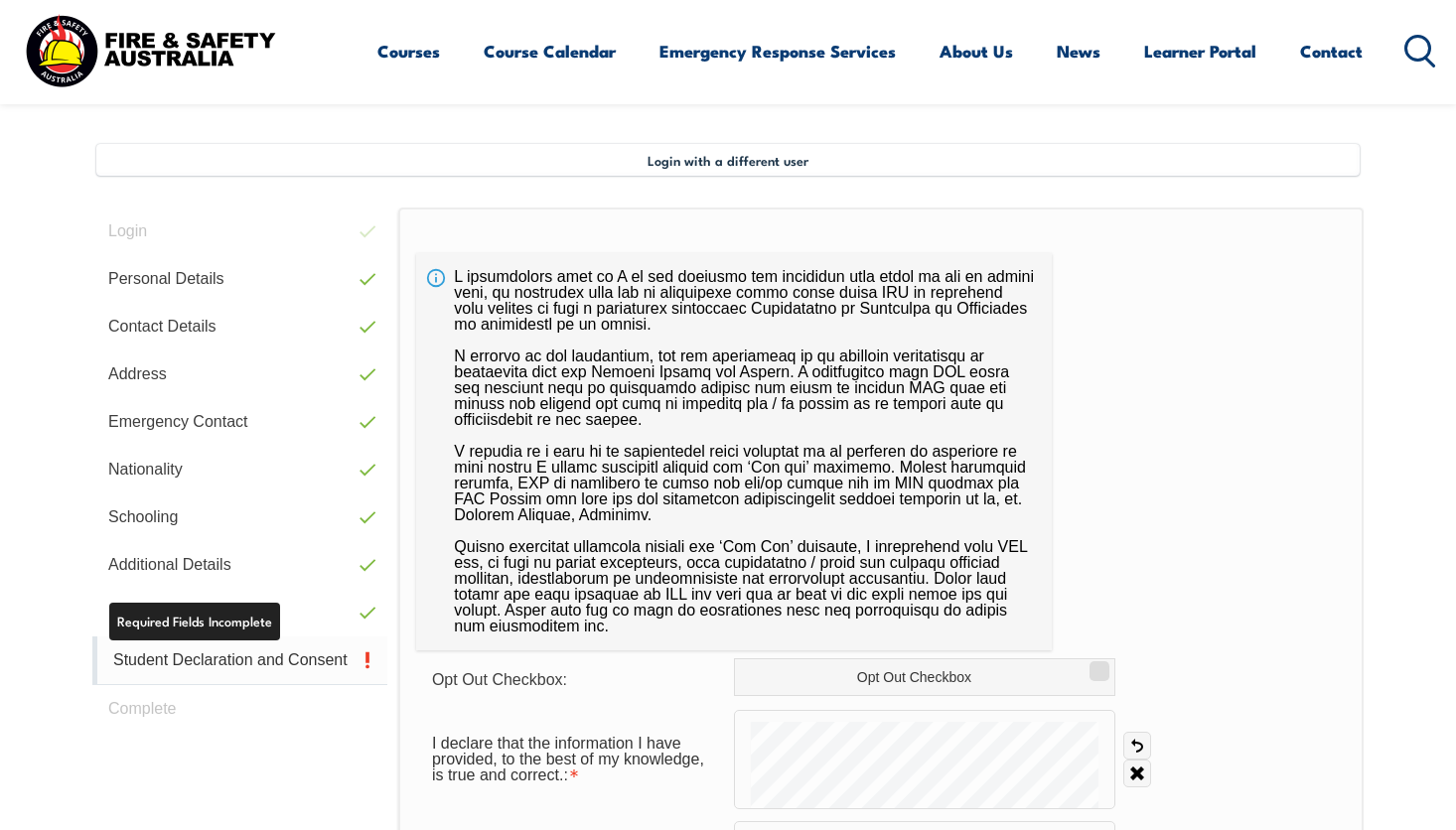 click on "Student Declaration and Consent" at bounding box center [239, 660] 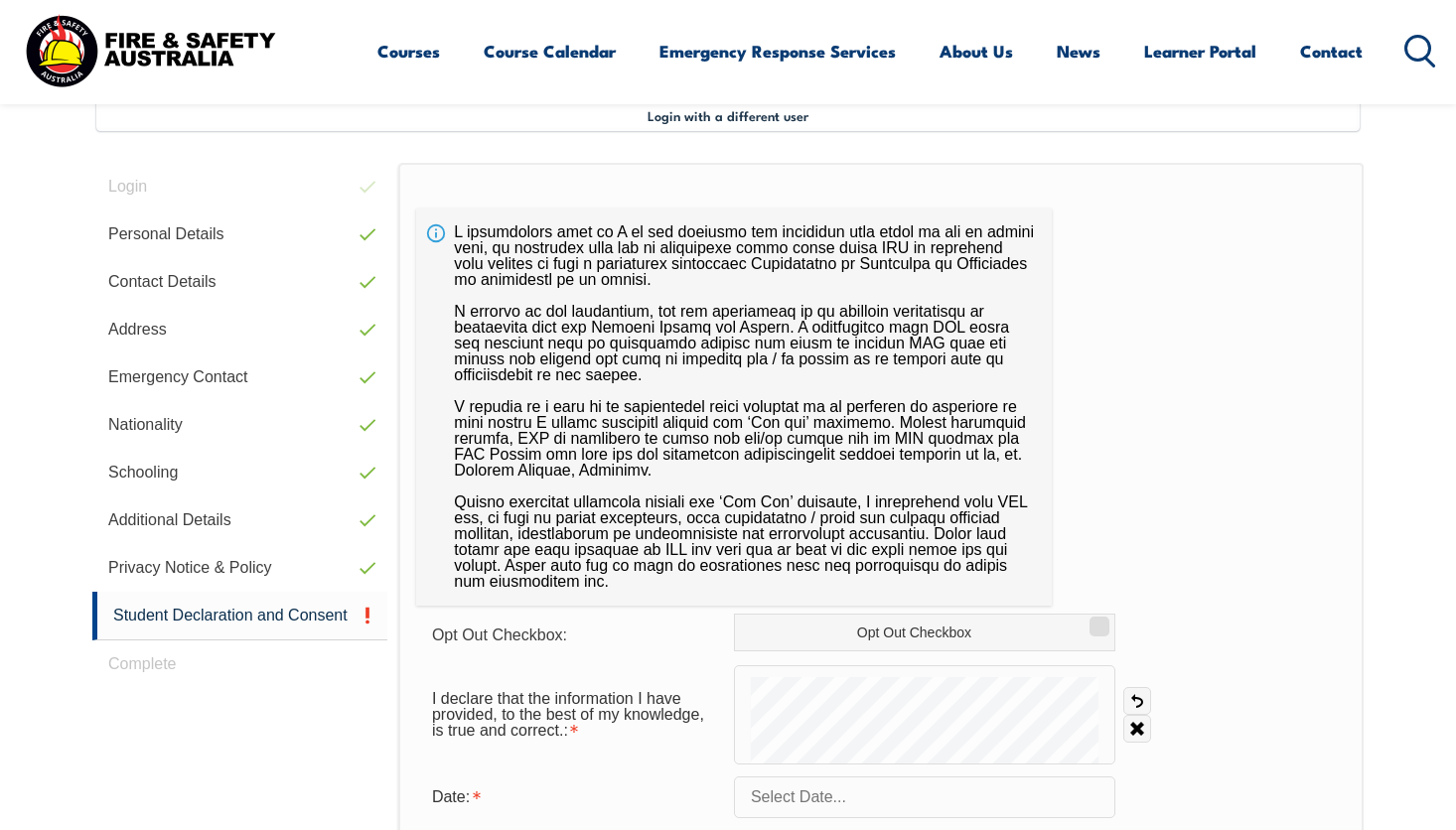 scroll, scrollTop: 640, scrollLeft: 0, axis: vertical 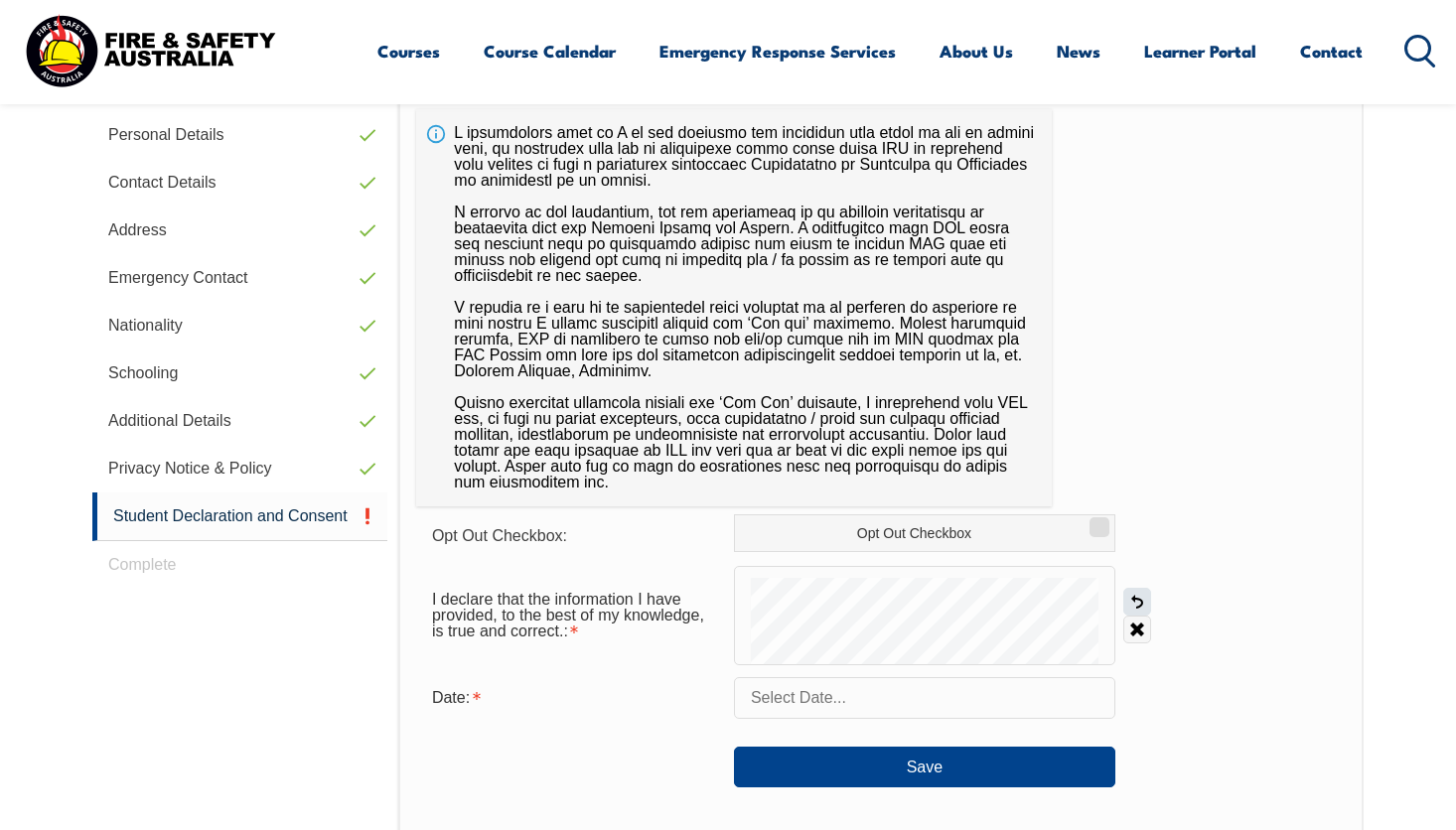 click on "Undo" at bounding box center [1137, 602] 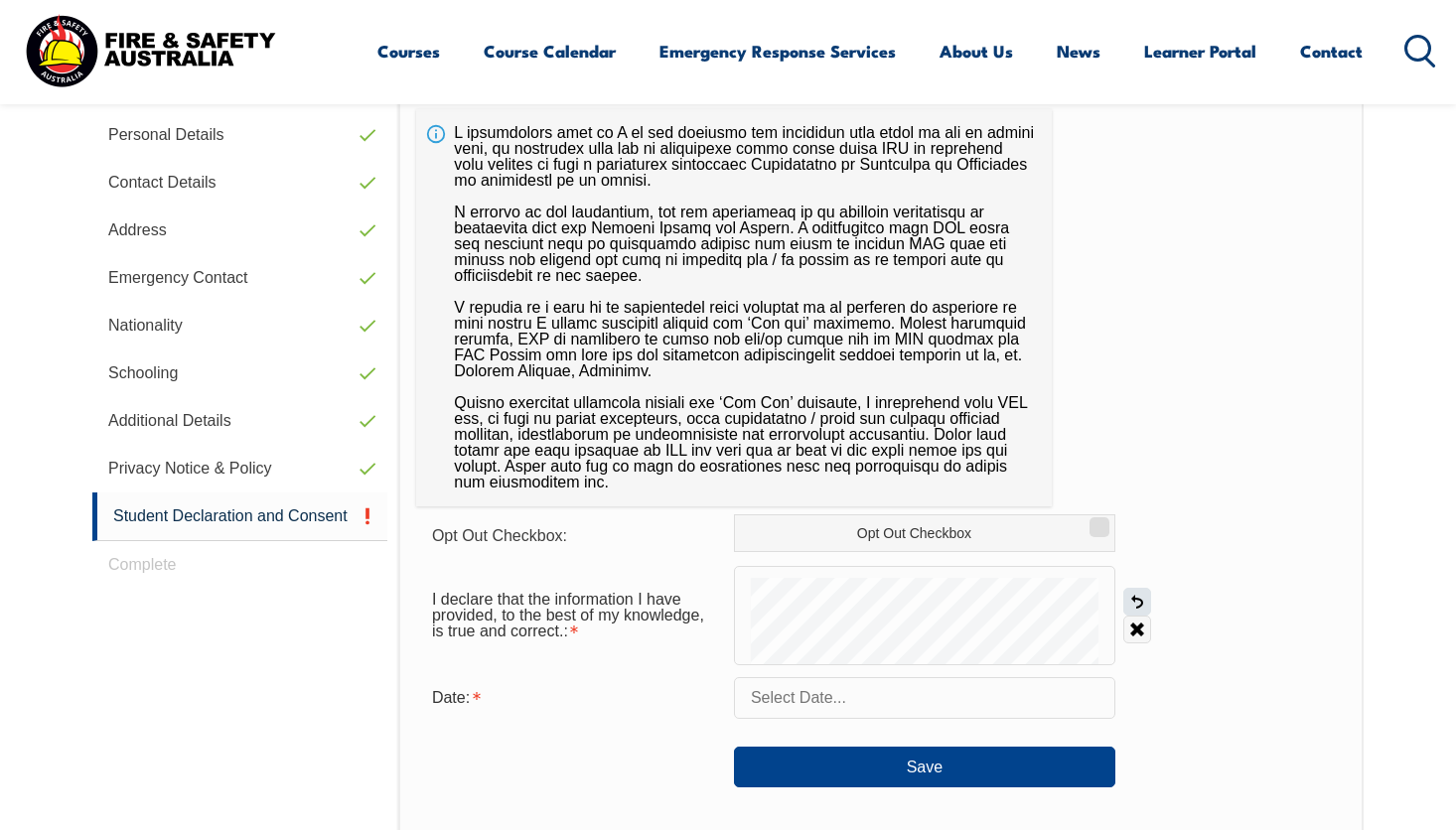 click on "Undo" at bounding box center [1137, 602] 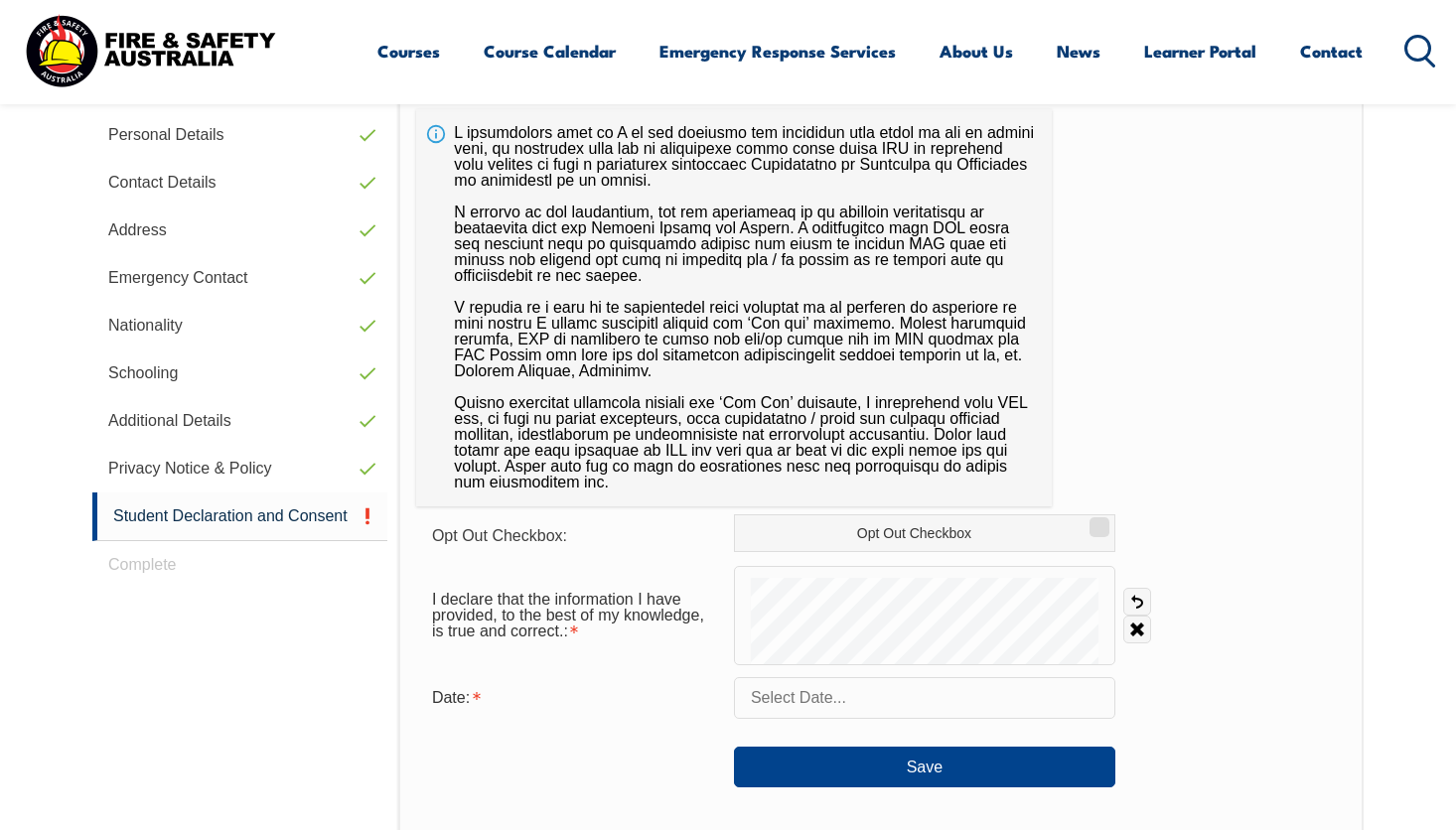 click at bounding box center [925, 698] 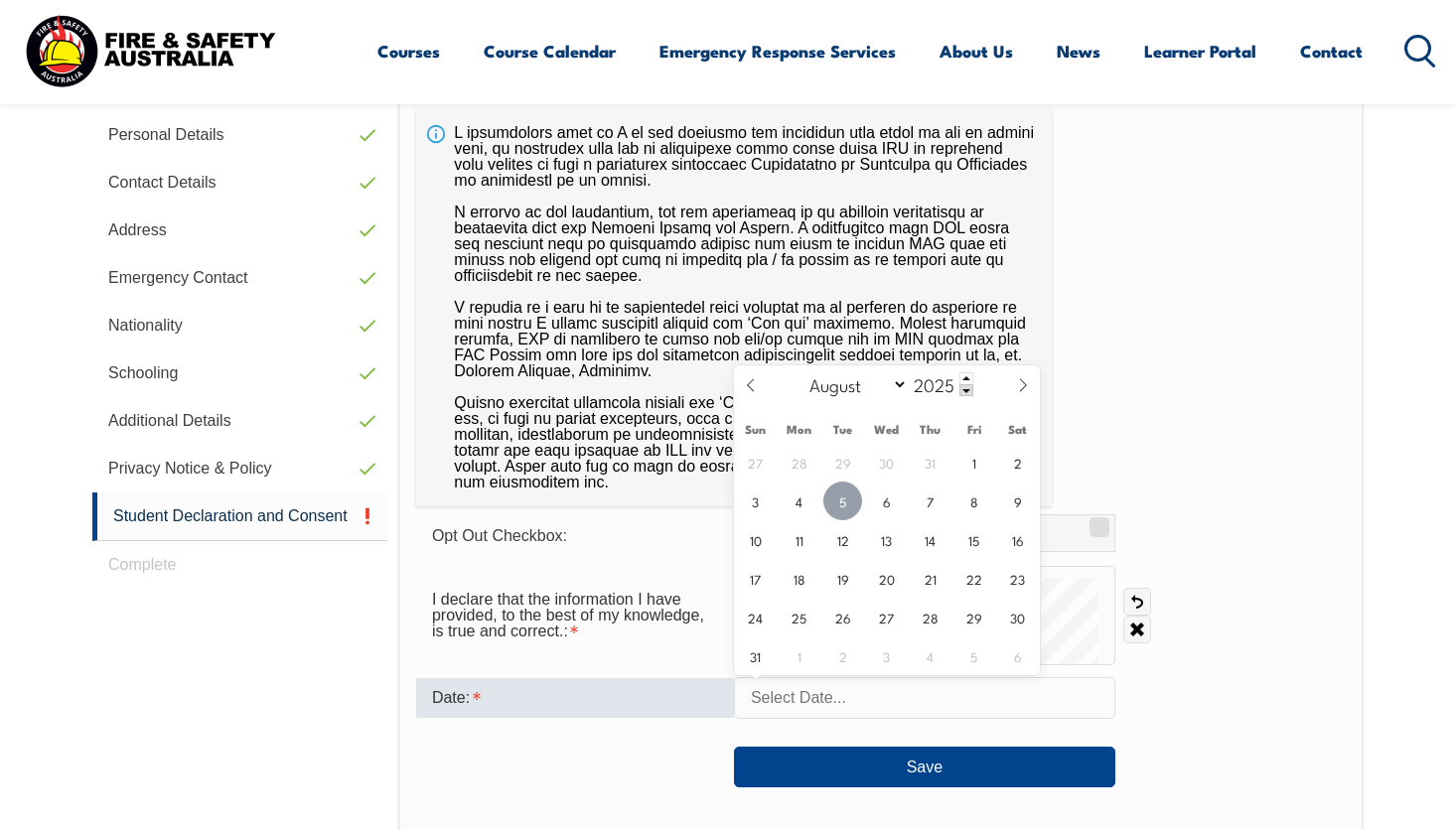 click on "5" at bounding box center (842, 500) 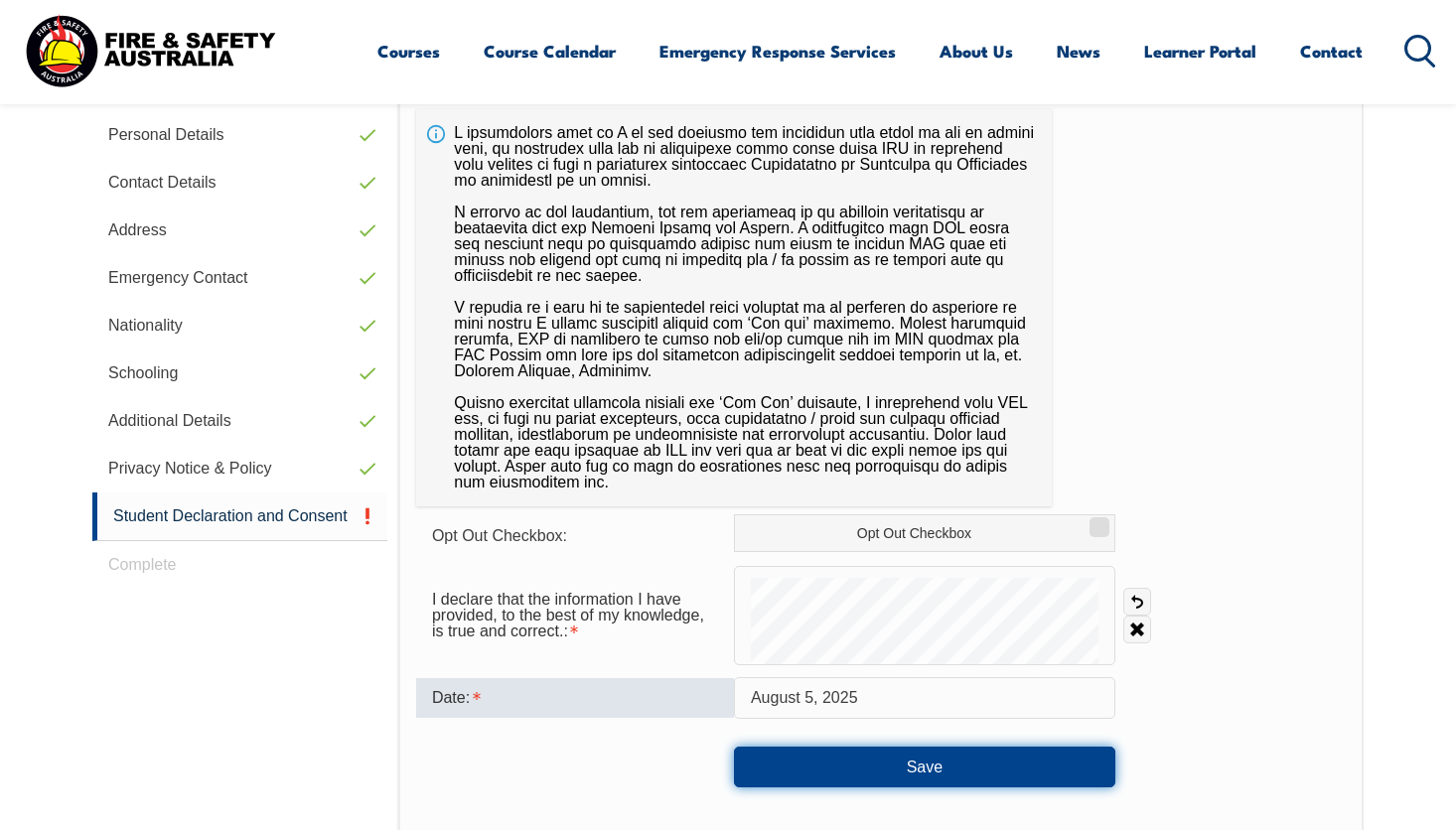click on "Save" at bounding box center [925, 766] 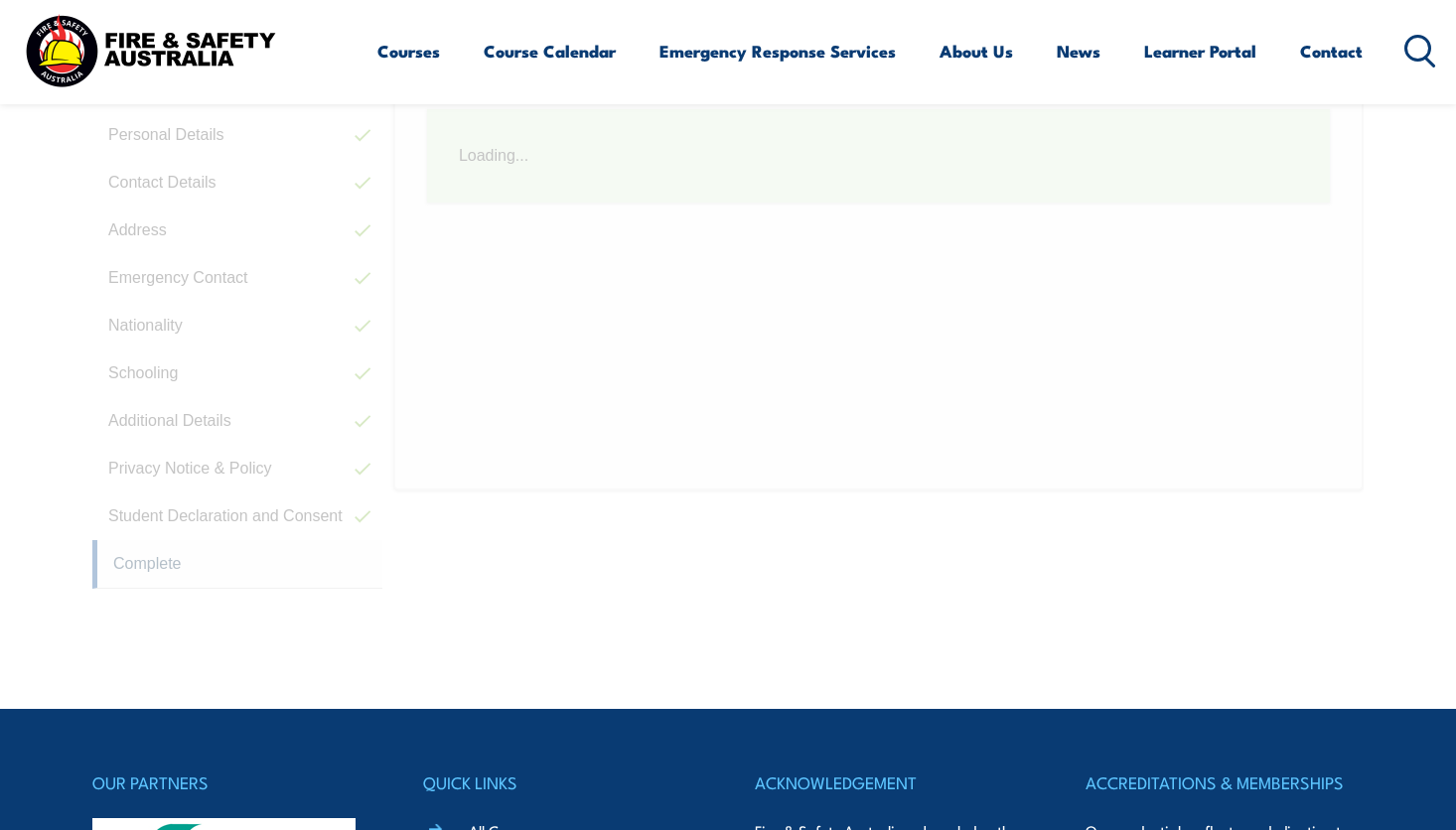 scroll, scrollTop: 541, scrollLeft: 0, axis: vertical 